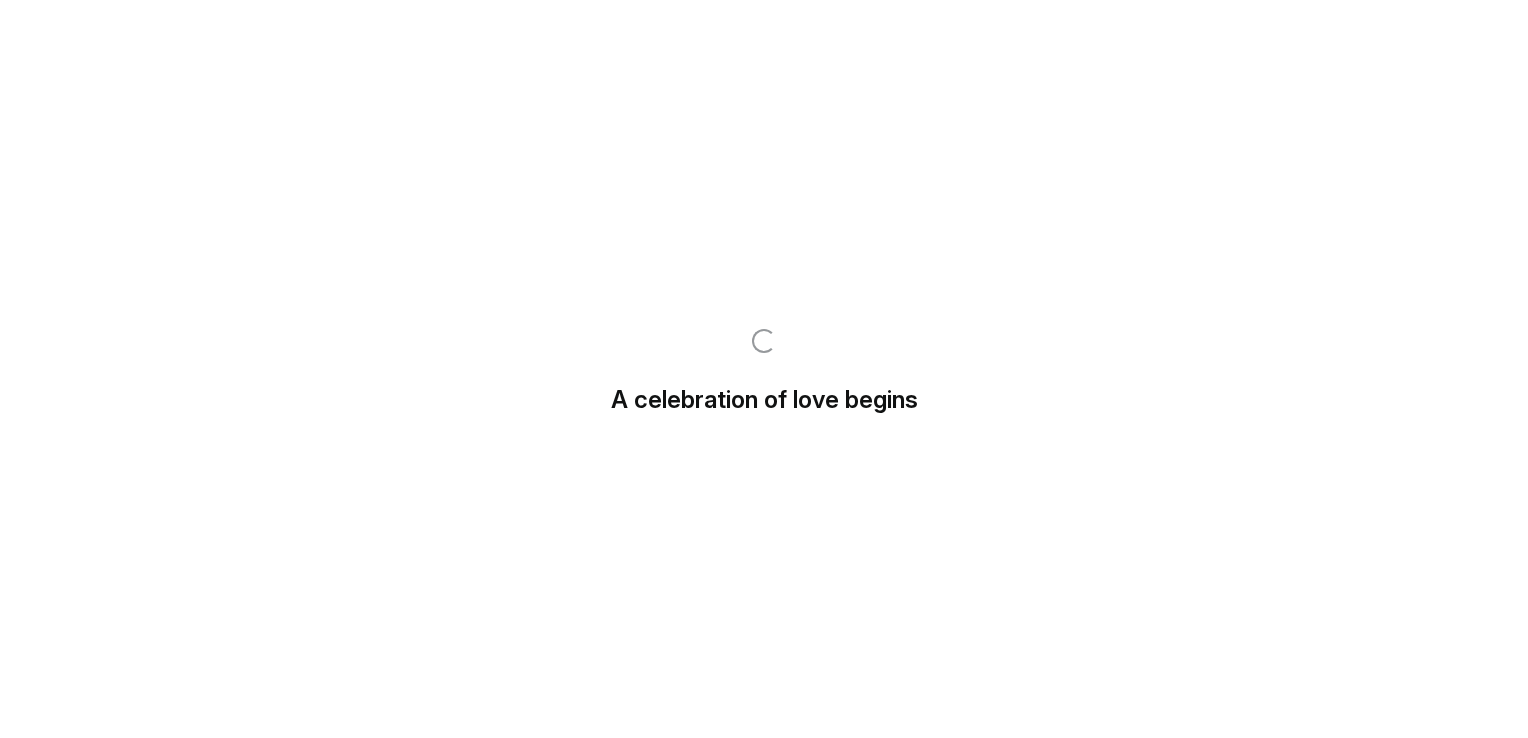 scroll, scrollTop: 0, scrollLeft: 0, axis: both 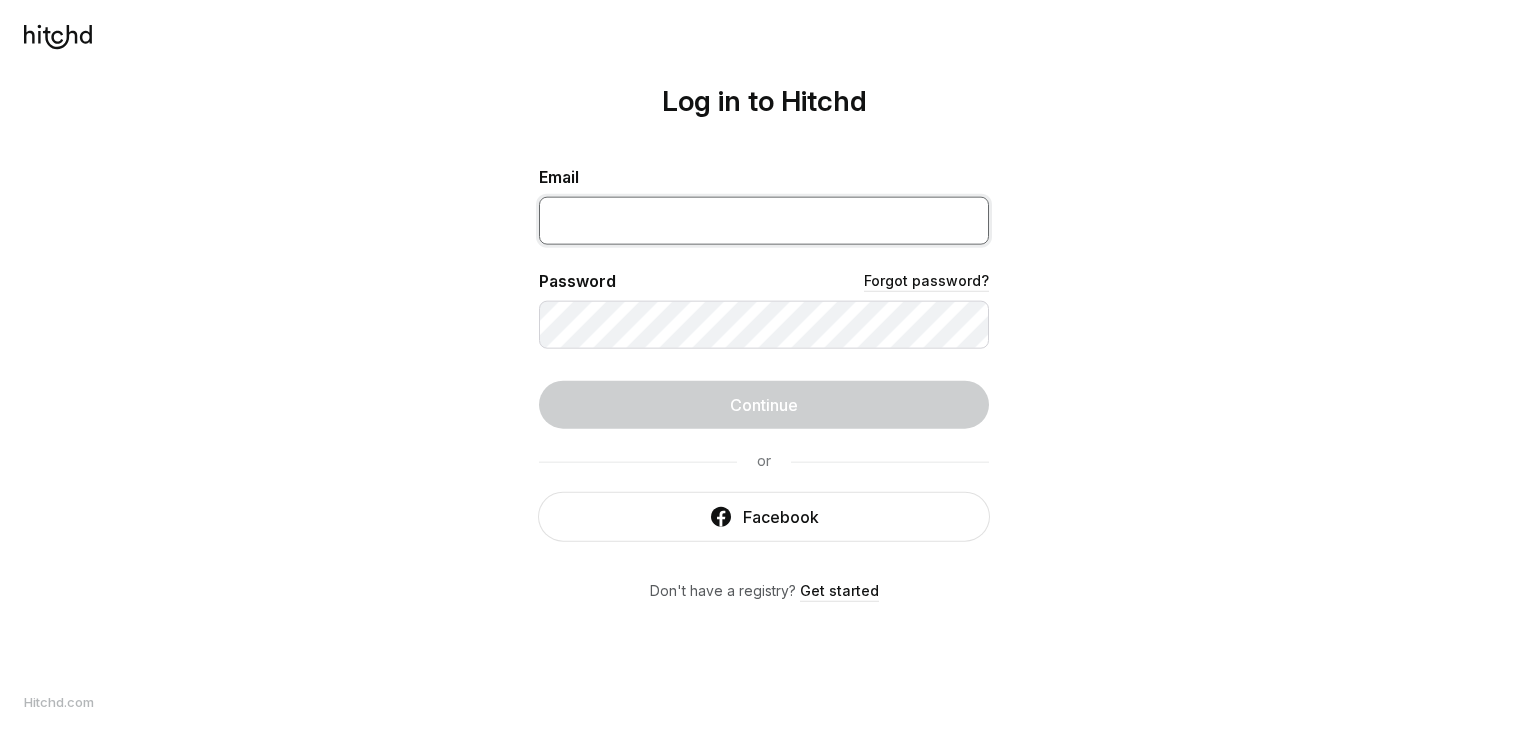 type on "[EMAIL]" 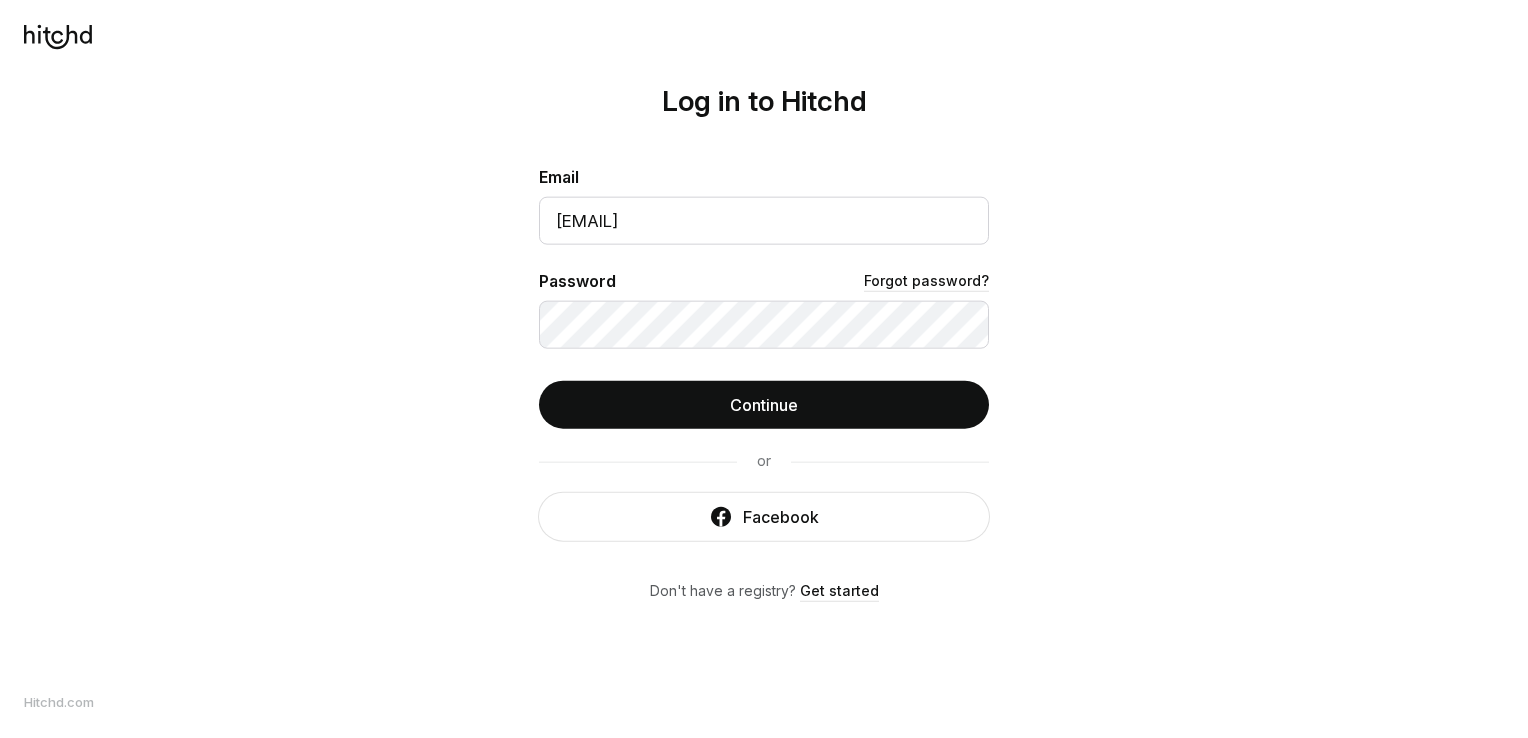 click on "Log in to Hitchd
Email
[EMAIL]
Password
Forgot password?
Continue
or
Facebook
Don't have a registry?
Get started" at bounding box center [764, 369] 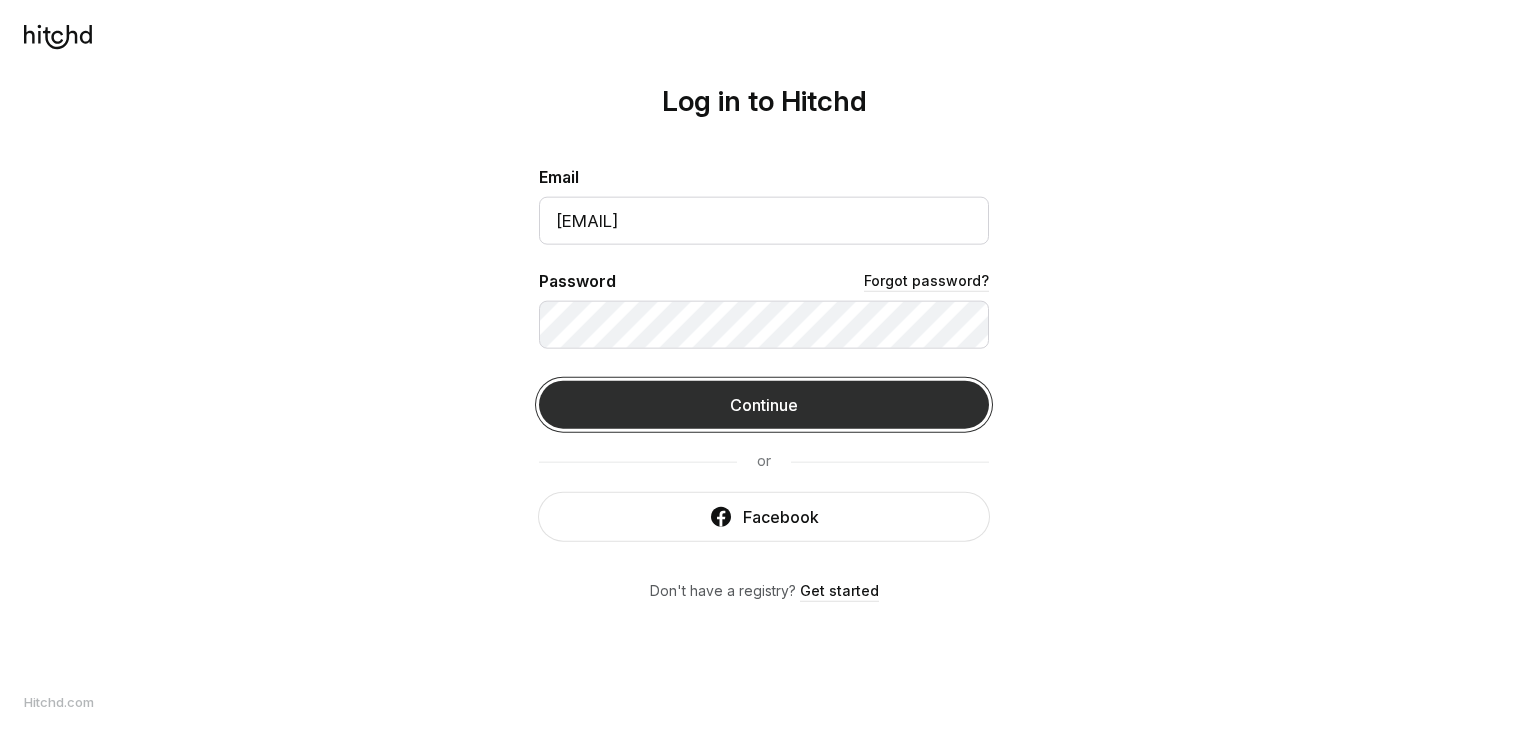 click on "Continue" at bounding box center (764, 405) 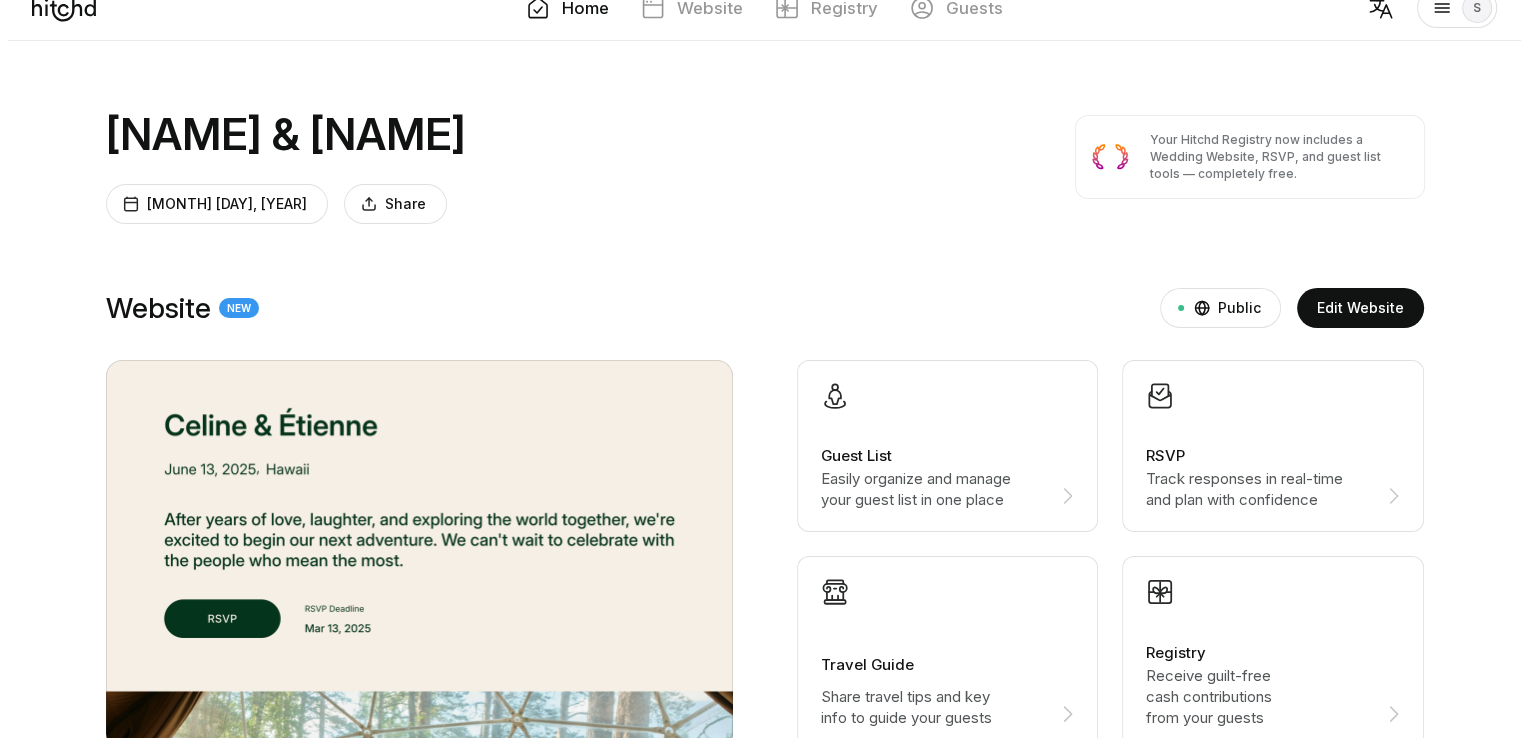 scroll, scrollTop: 0, scrollLeft: 0, axis: both 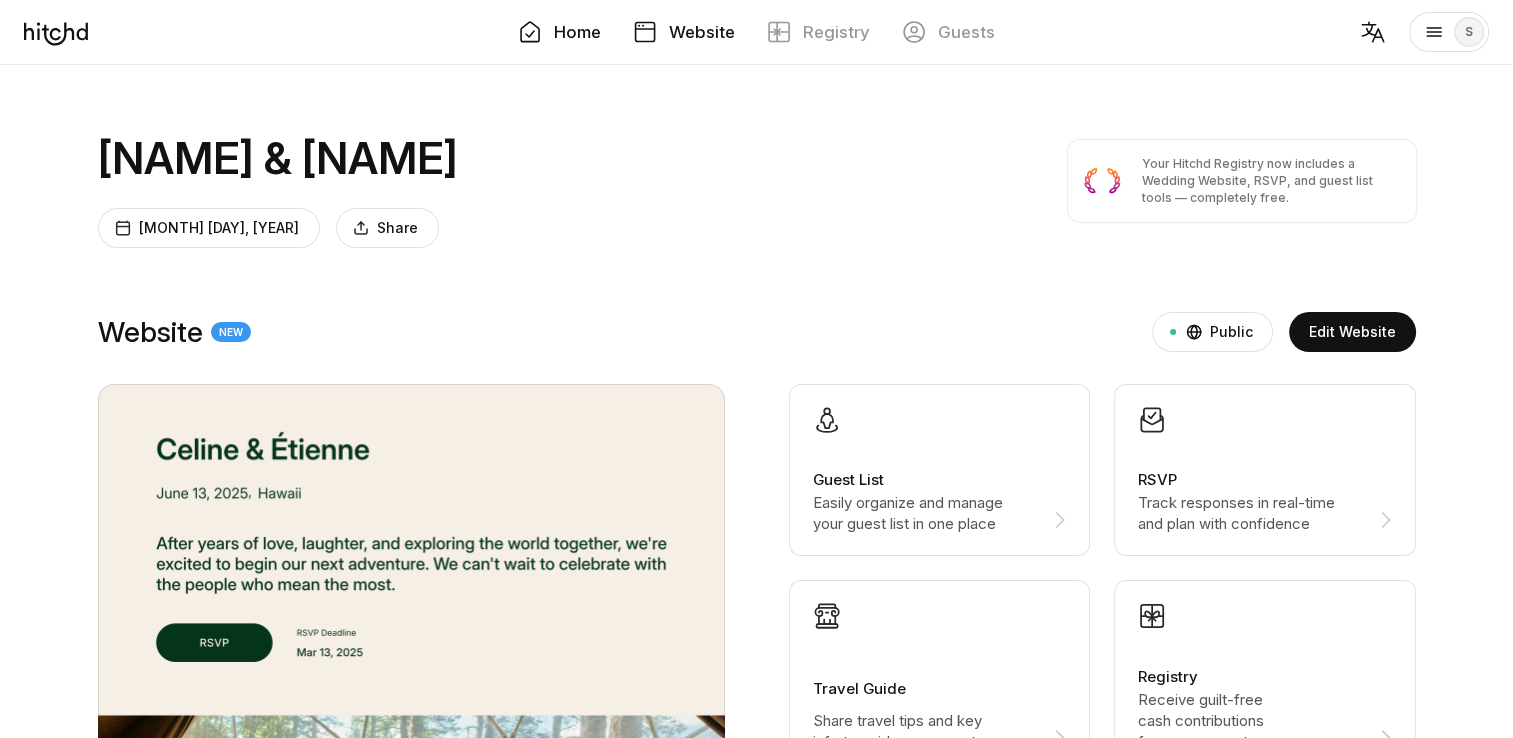 click on "Website" at bounding box center (702, 32) 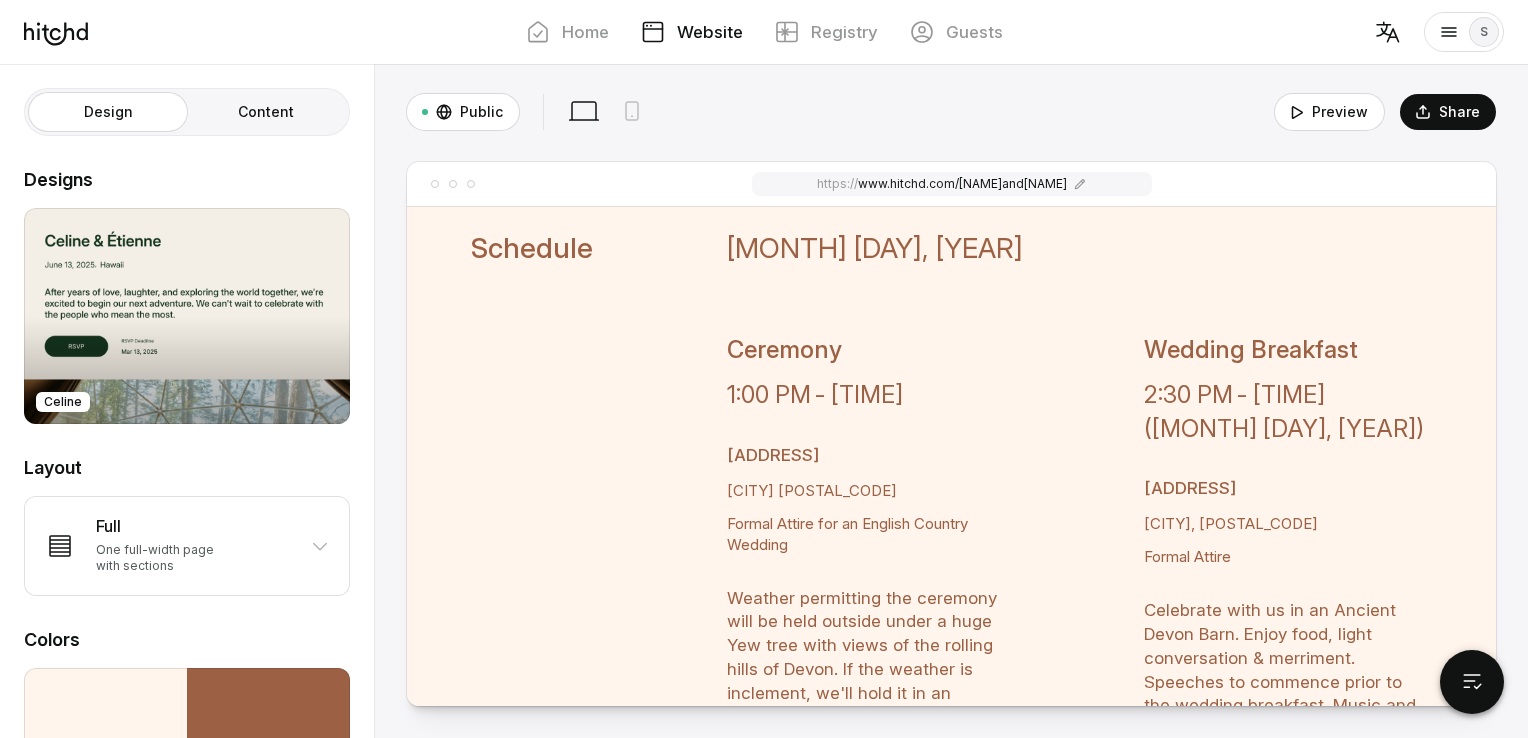 scroll, scrollTop: 1836, scrollLeft: 0, axis: vertical 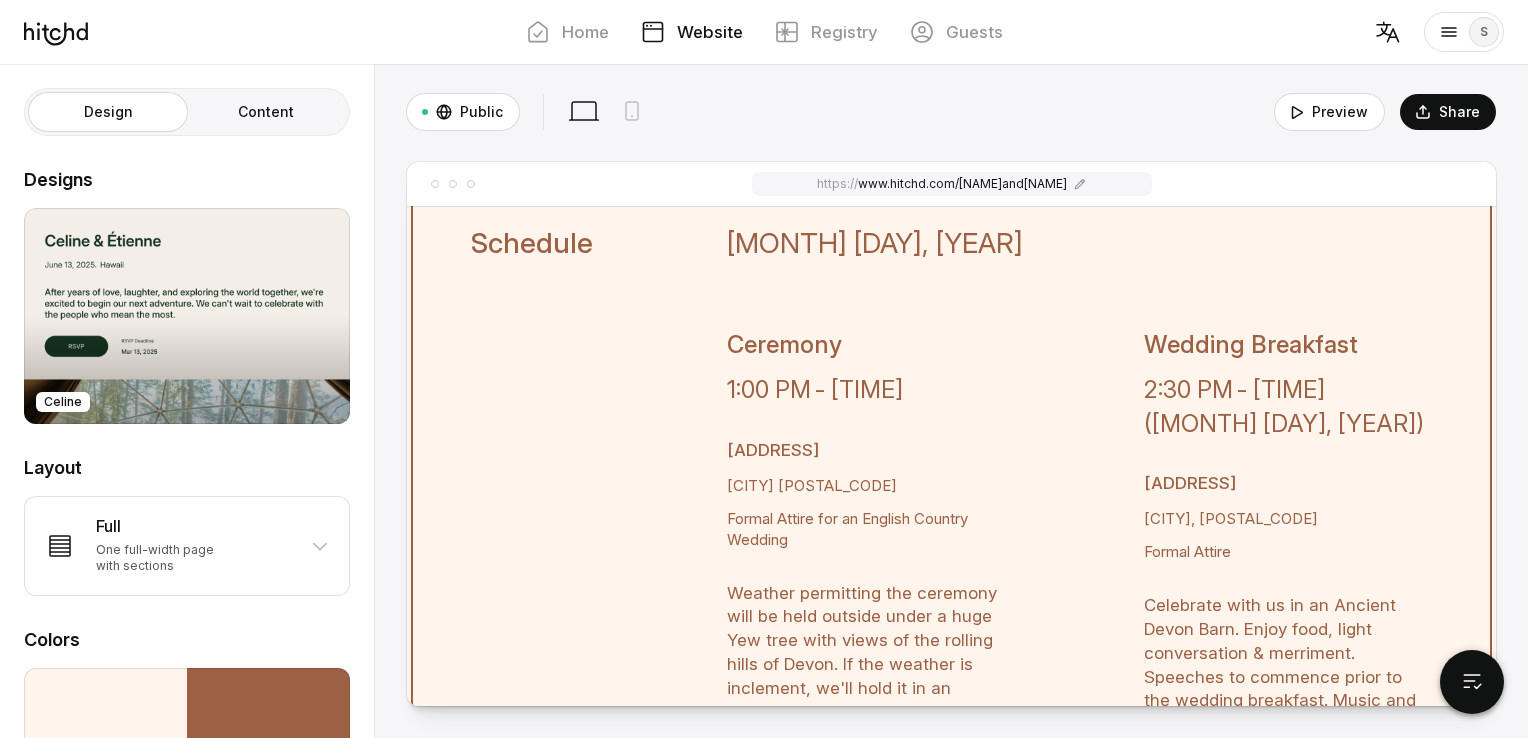 click on "([MONTH] [DAY], [YEAR])" at bounding box center [1284, 423] 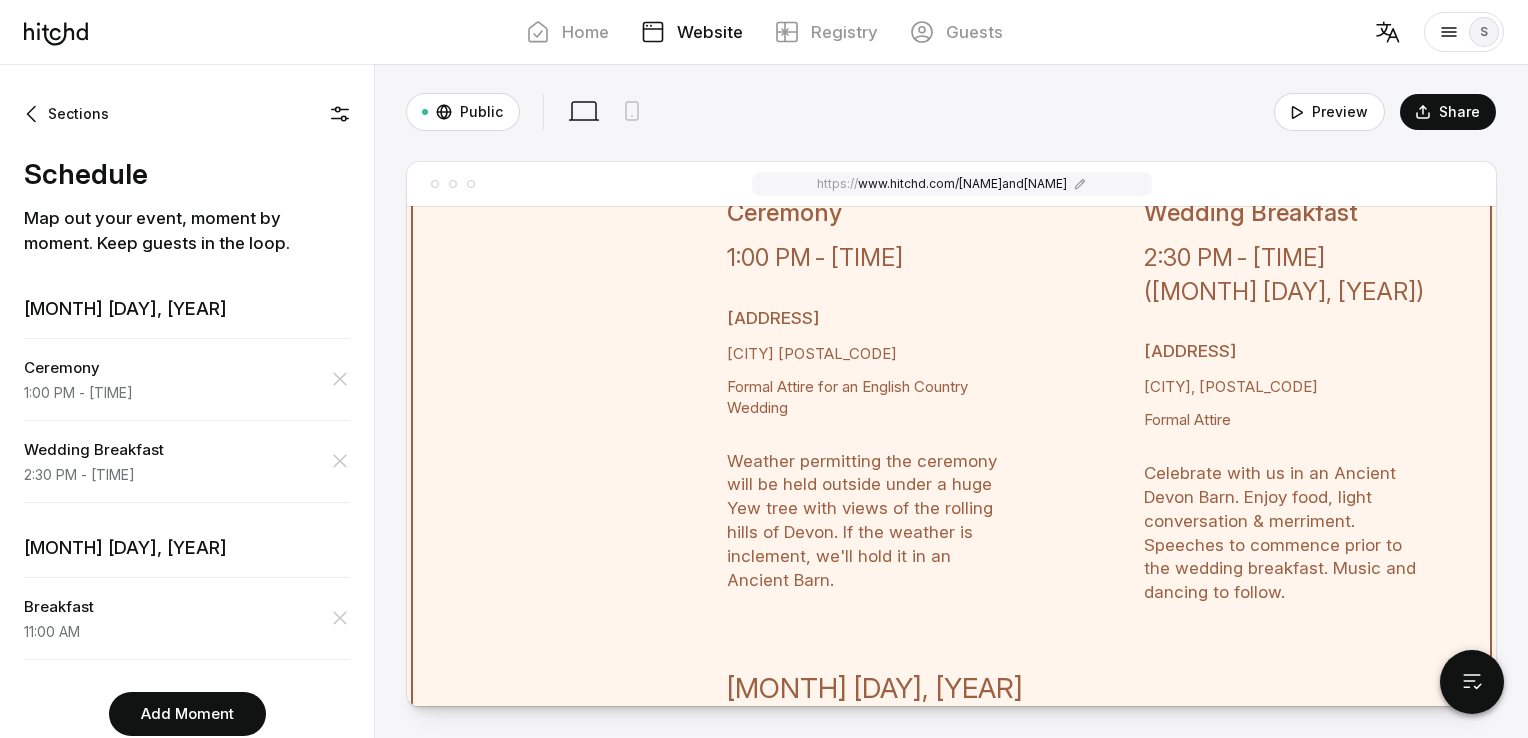 scroll, scrollTop: 1962, scrollLeft: 0, axis: vertical 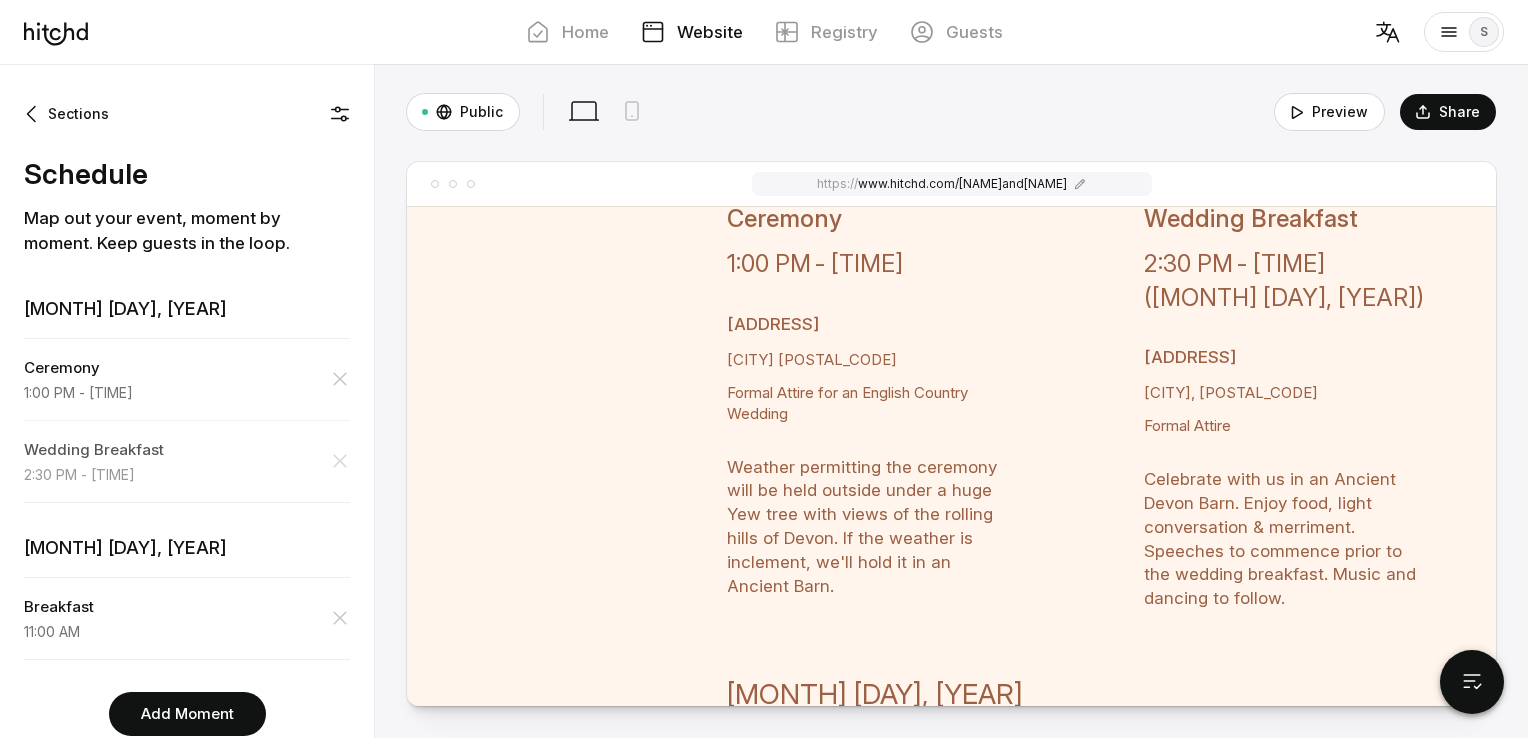 click on "- [TIME]" at bounding box center [106, 393] 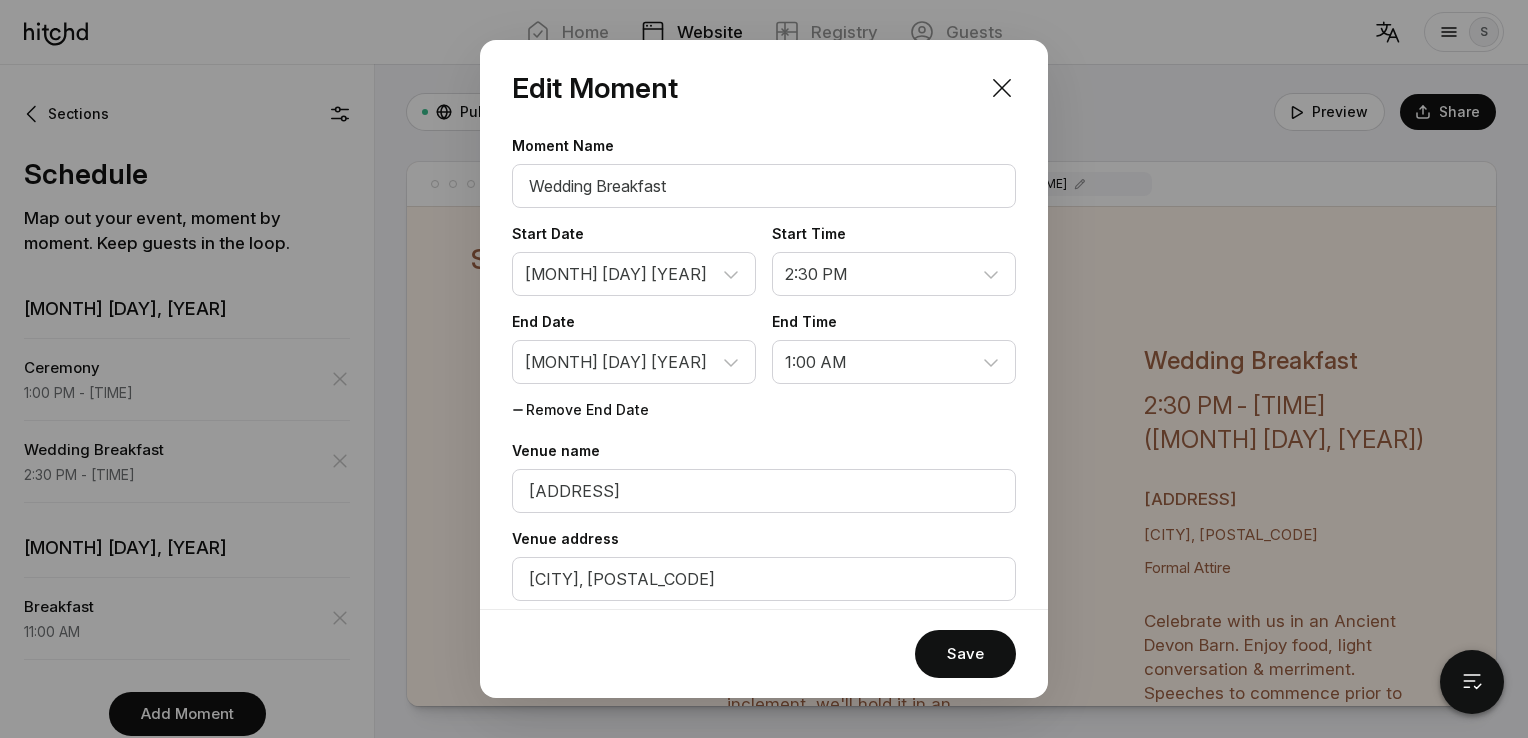 scroll, scrollTop: 1766, scrollLeft: 0, axis: vertical 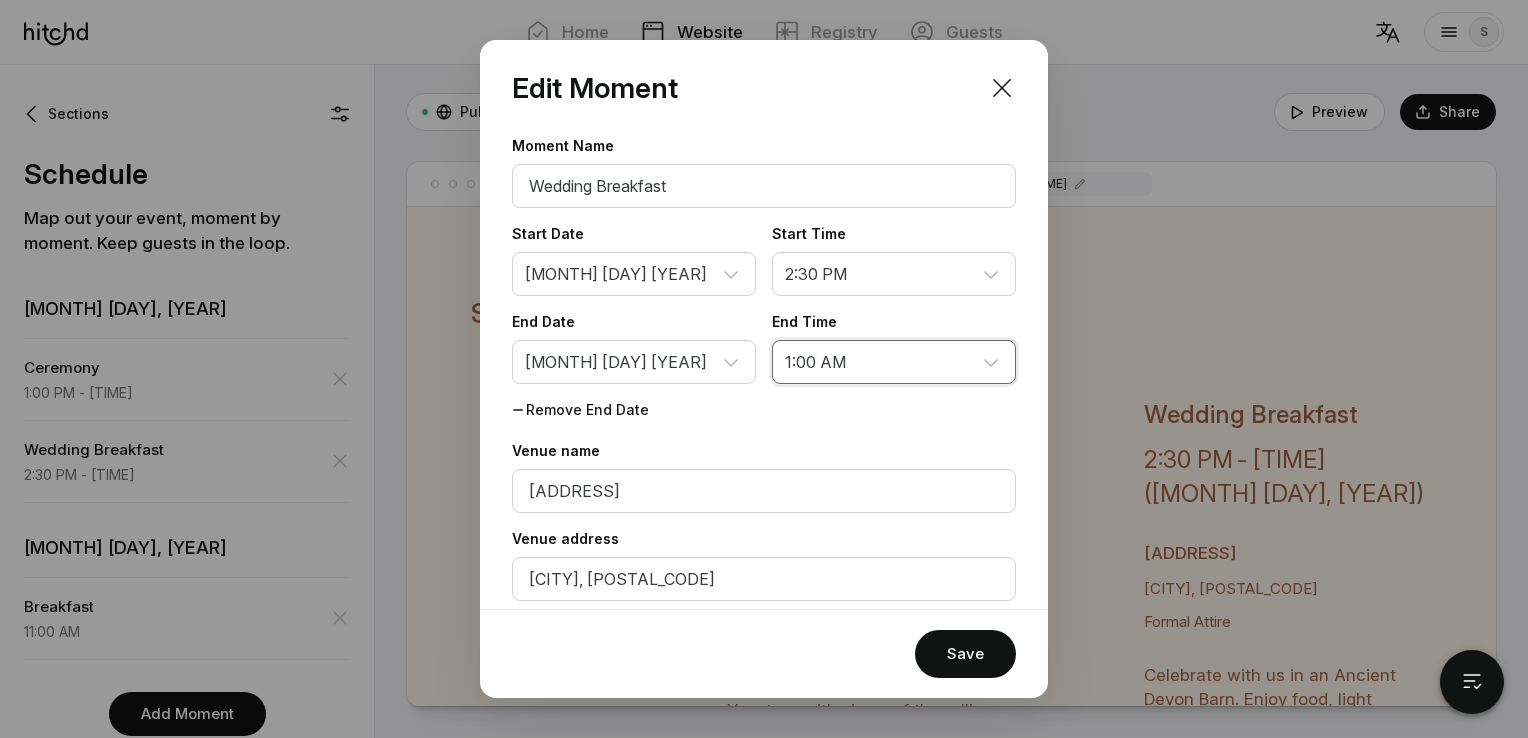 click on "12:00 AM 12:15 AM 12:30 AM 12:45 AM 1:00 AM 1:15 AM 1:30 AM 1:45 AM 2:00 AM 2:15 AM 2:30 AM 2:45 AM 3:00 AM 3:15 AM 3:30 AM 3:45 AM 4:00 AM 4:15 AM 4:30 AM 4:45 AM 5:00 AM 5:15 AM 5:30 AM 5:45 AM 6:00 AM 6:15 AM 6:30 AM 6:45 AM 7:00 AM 7:15 AM 7:30 AM 7:45 AM 8:00 AM 8:15 AM 8:30 AM 8:45 AM 9:00 AM 9:15 AM 9:30 AM 9:45 AM 10:00 AM 10:15 AM 10:30 AM 10:45 AM 11:00 AM 11:15 AM 11:30 AM 11:45 AM 12:00 PM 12:15 PM 12:30 PM 12:45 PM 1:00 PM 1:15 PM 1:30 PM 1:45 PM 2:00 PM 2:15 PM 2:30 PM 2:45 PM 3:00 PM 3:15 PM 3:30 PM 3:45 PM 4:00 PM 4:15 PM 4:30 PM 4:45 PM 5:00 PM 5:15 PM 5:30 PM 5:45 PM 6:00 PM 6:15 PM 6:30 PM 6:45 PM 7:00 PM 7:15 PM 7:30 PM 7:45 PM 8:00 PM 8:15 PM 8:30 PM 8:45 PM 9:00 PM 9:15 PM 9:30 PM 9:45 PM 10:00 PM 10:15 PM 10:30 PM 10:45 PM 11:00 PM 11:15 PM 11:30 PM 11:45 PM" at bounding box center (894, 362) 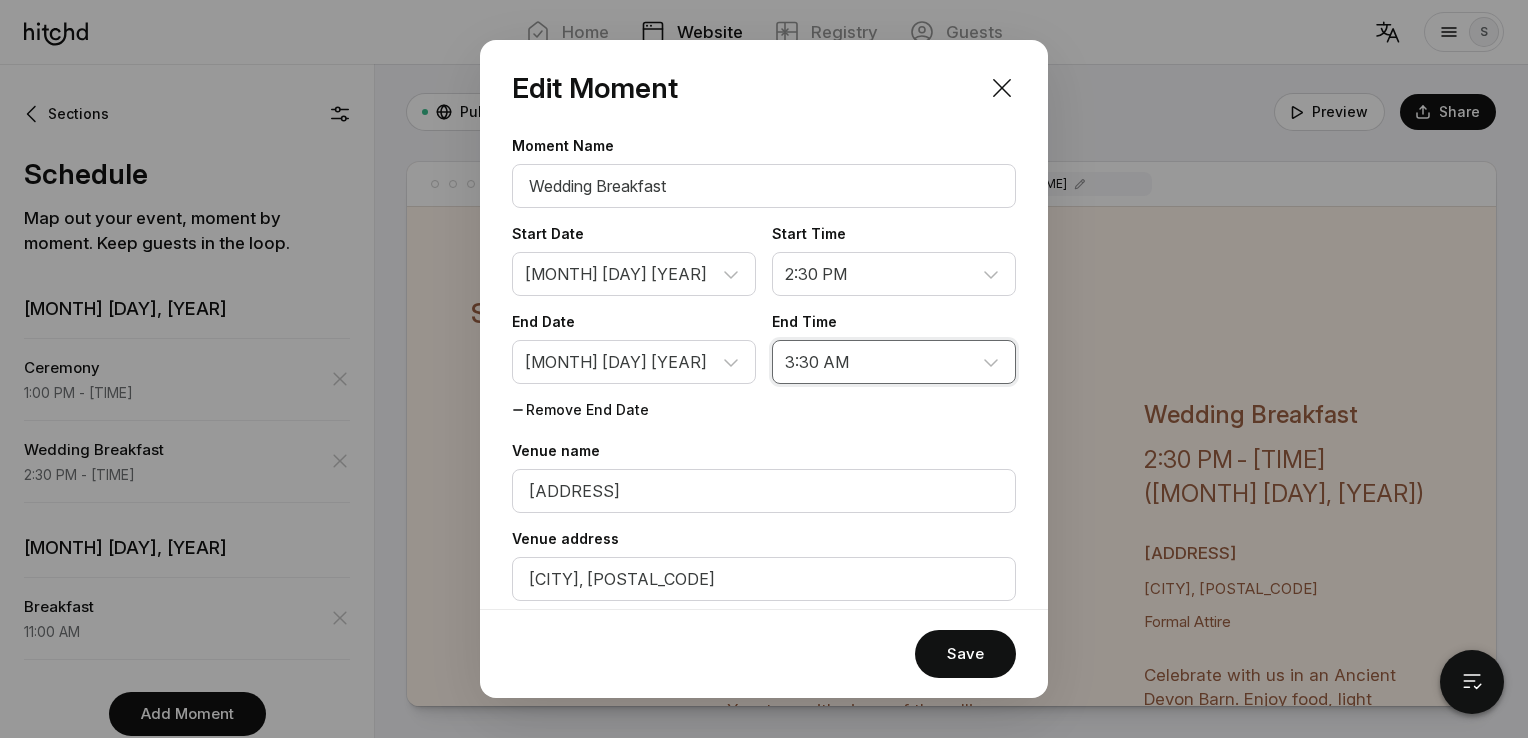 click on "12:00 AM 12:15 AM 12:30 AM 12:45 AM 1:00 AM 1:15 AM 1:30 AM 1:45 AM 2:00 AM 2:15 AM 2:30 AM 2:45 AM 3:00 AM 3:15 AM 3:30 AM 3:45 AM 4:00 AM 4:15 AM 4:30 AM 4:45 AM 5:00 AM 5:15 AM 5:30 AM 5:45 AM 6:00 AM 6:15 AM 6:30 AM 6:45 AM 7:00 AM 7:15 AM 7:30 AM 7:45 AM 8:00 AM 8:15 AM 8:30 AM 8:45 AM 9:00 AM 9:15 AM 9:30 AM 9:45 AM 10:00 AM 10:15 AM 10:30 AM 10:45 AM 11:00 AM 11:15 AM 11:30 AM 11:45 AM 12:00 PM 12:15 PM 12:30 PM 12:45 PM 1:00 PM 1:15 PM 1:30 PM 1:45 PM 2:00 PM 2:15 PM 2:30 PM 2:45 PM 3:00 PM 3:15 PM 3:30 PM 3:45 PM 4:00 PM 4:15 PM 4:30 PM 4:45 PM 5:00 PM 5:15 PM 5:30 PM 5:45 PM 6:00 PM 6:15 PM 6:30 PM 6:45 PM 7:00 PM 7:15 PM 7:30 PM 7:45 PM 8:00 PM 8:15 PM 8:30 PM 8:45 PM 9:00 PM 9:15 PM 9:30 PM 9:45 PM 10:00 PM 10:15 PM 10:30 PM 10:45 PM 11:00 PM 11:15 PM 11:30 PM 11:45 PM" at bounding box center (894, 362) 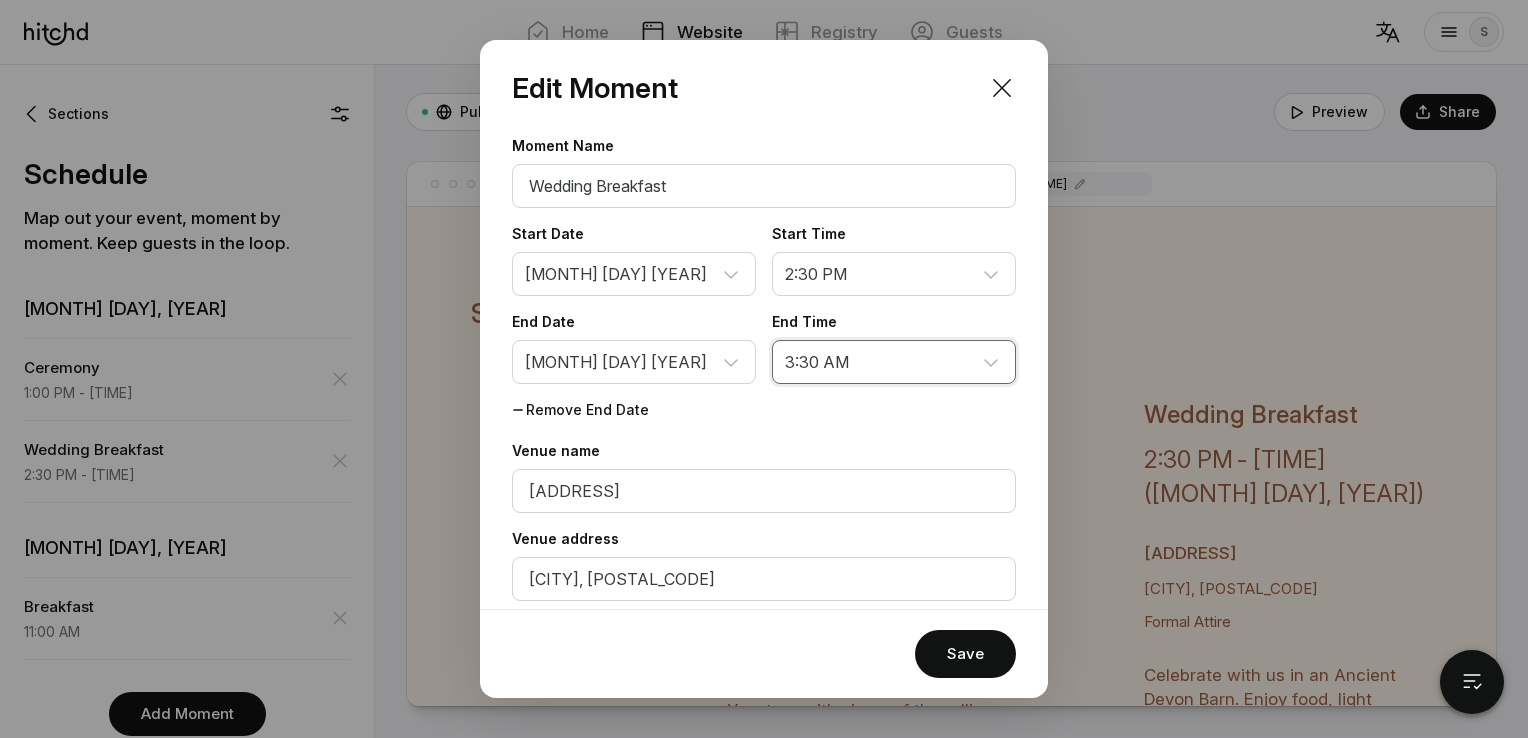 select on "5:00 AM" 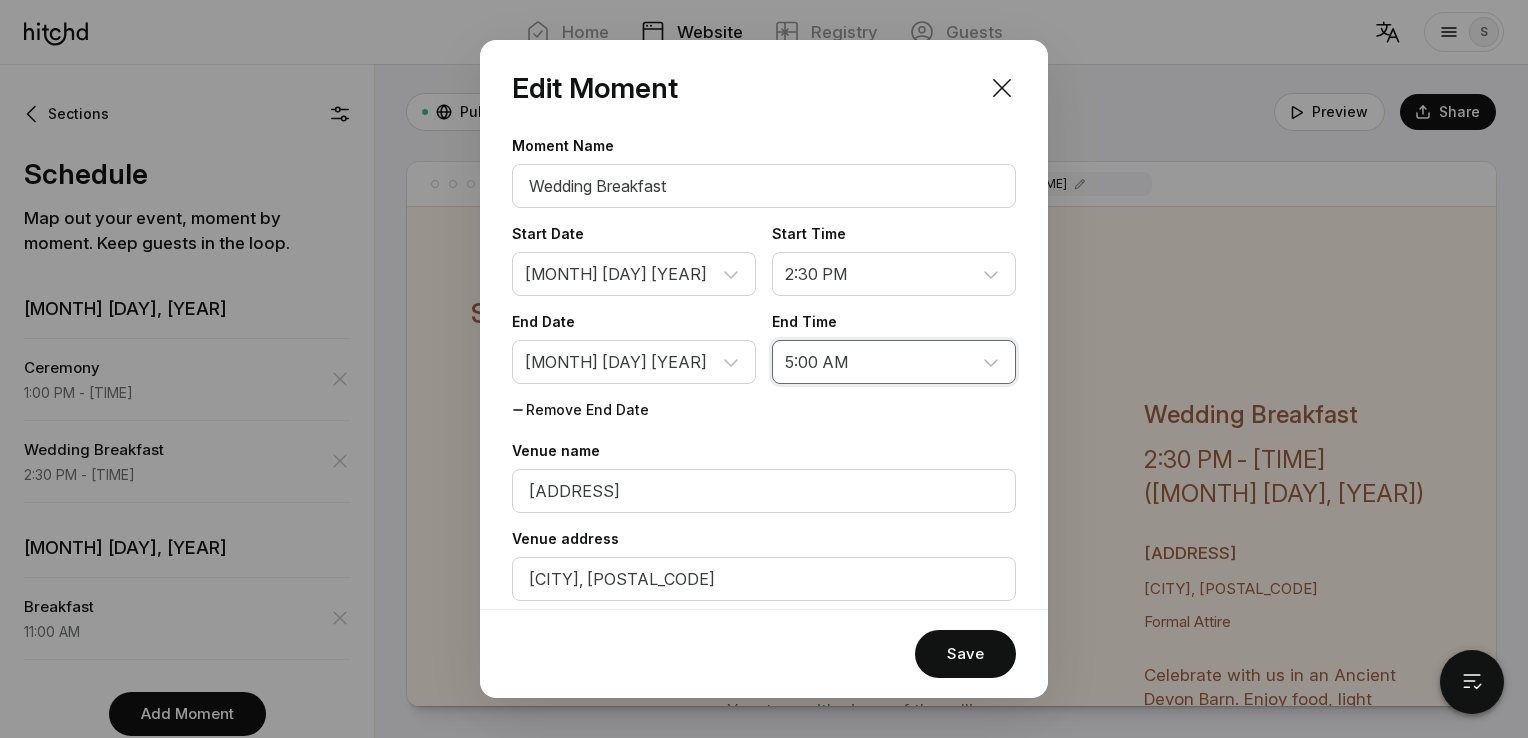 click on "12:00 AM 12:15 AM 12:30 AM 12:45 AM 1:00 AM 1:15 AM 1:30 AM 1:45 AM 2:00 AM 2:15 AM 2:30 AM 2:45 AM 3:00 AM 3:15 AM 3:30 AM 3:45 AM 4:00 AM 4:15 AM 4:30 AM 4:45 AM 5:00 AM 5:15 AM 5:30 AM 5:45 AM 6:00 AM 6:15 AM 6:30 AM 6:45 AM 7:00 AM 7:15 AM 7:30 AM 7:45 AM 8:00 AM 8:15 AM 8:30 AM 8:45 AM 9:00 AM 9:15 AM 9:30 AM 9:45 AM 10:00 AM 10:15 AM 10:30 AM 10:45 AM 11:00 AM 11:15 AM 11:30 AM 11:45 AM 12:00 PM 12:15 PM 12:30 PM 12:45 PM 1:00 PM 1:15 PM 1:30 PM 1:45 PM 2:00 PM 2:15 PM 2:30 PM 2:45 PM 3:00 PM 3:15 PM 3:30 PM 3:45 PM 4:00 PM 4:15 PM 4:30 PM 4:45 PM 5:00 PM 5:15 PM 5:30 PM 5:45 PM 6:00 PM 6:15 PM 6:30 PM 6:45 PM 7:00 PM 7:15 PM 7:30 PM 7:45 PM 8:00 PM 8:15 PM 8:30 PM 8:45 PM 9:00 PM 9:15 PM 9:30 PM 9:45 PM 10:00 PM 10:15 PM 10:30 PM 10:45 PM 11:00 PM 11:15 PM 11:30 PM 11:45 PM" at bounding box center (894, 362) 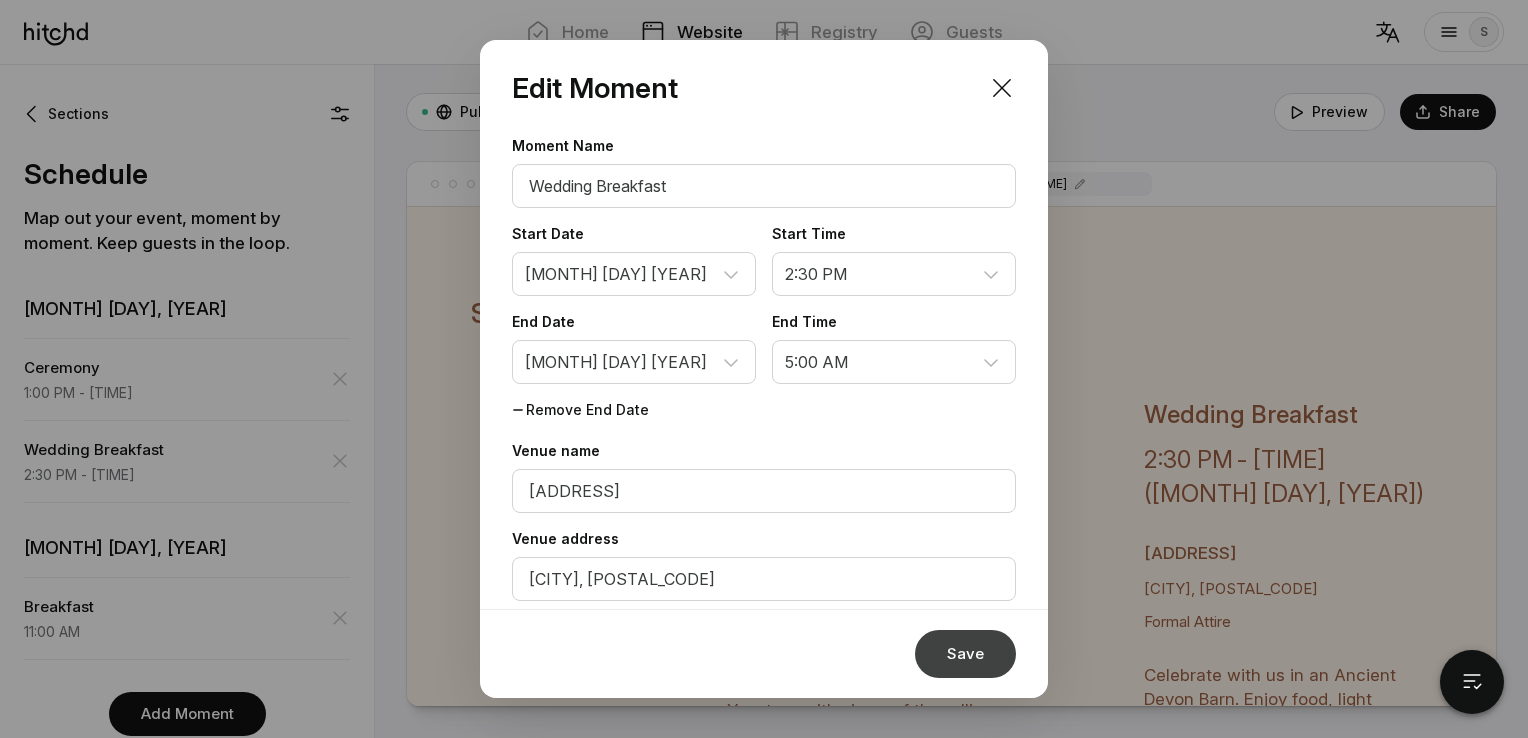 click on "Save" at bounding box center [965, 654] 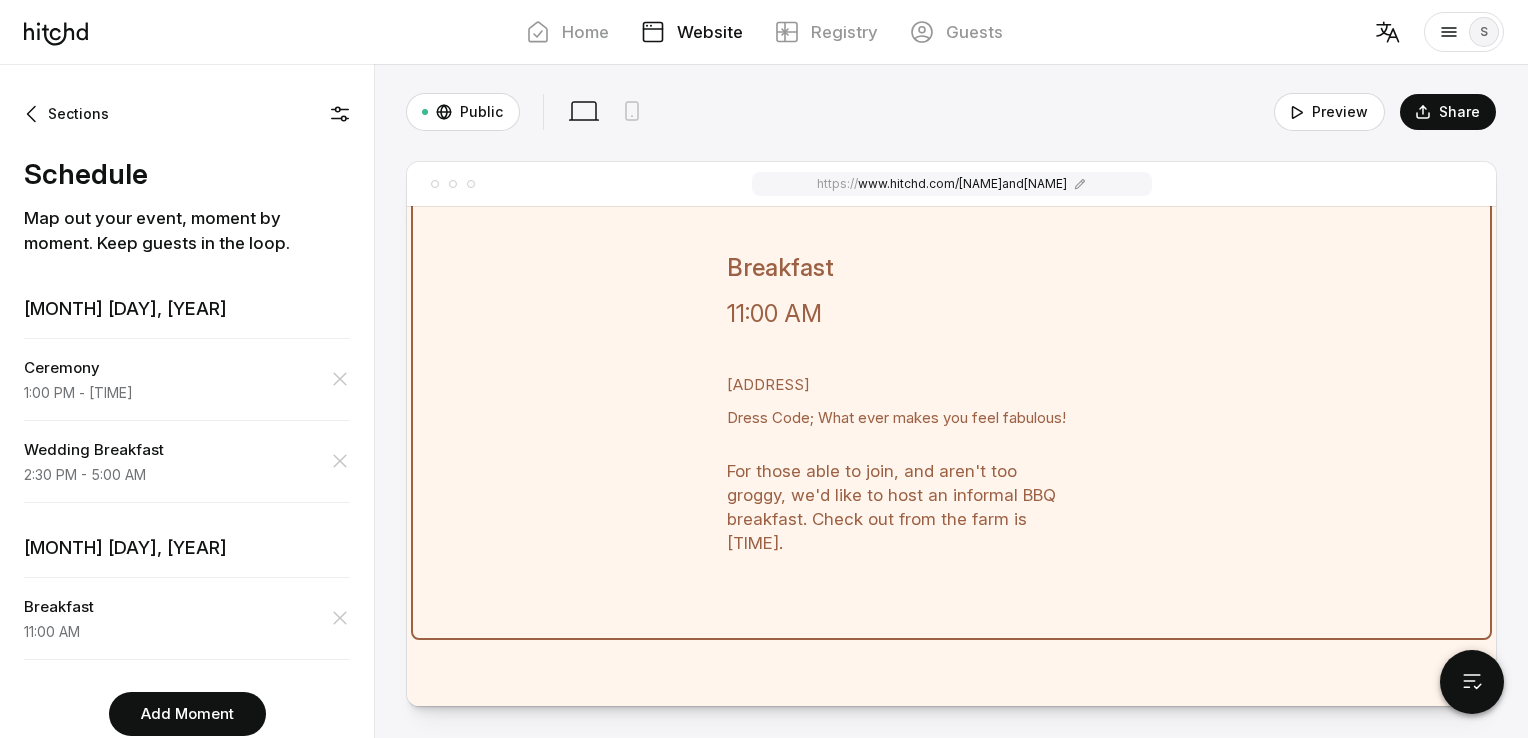 scroll, scrollTop: 2490, scrollLeft: 0, axis: vertical 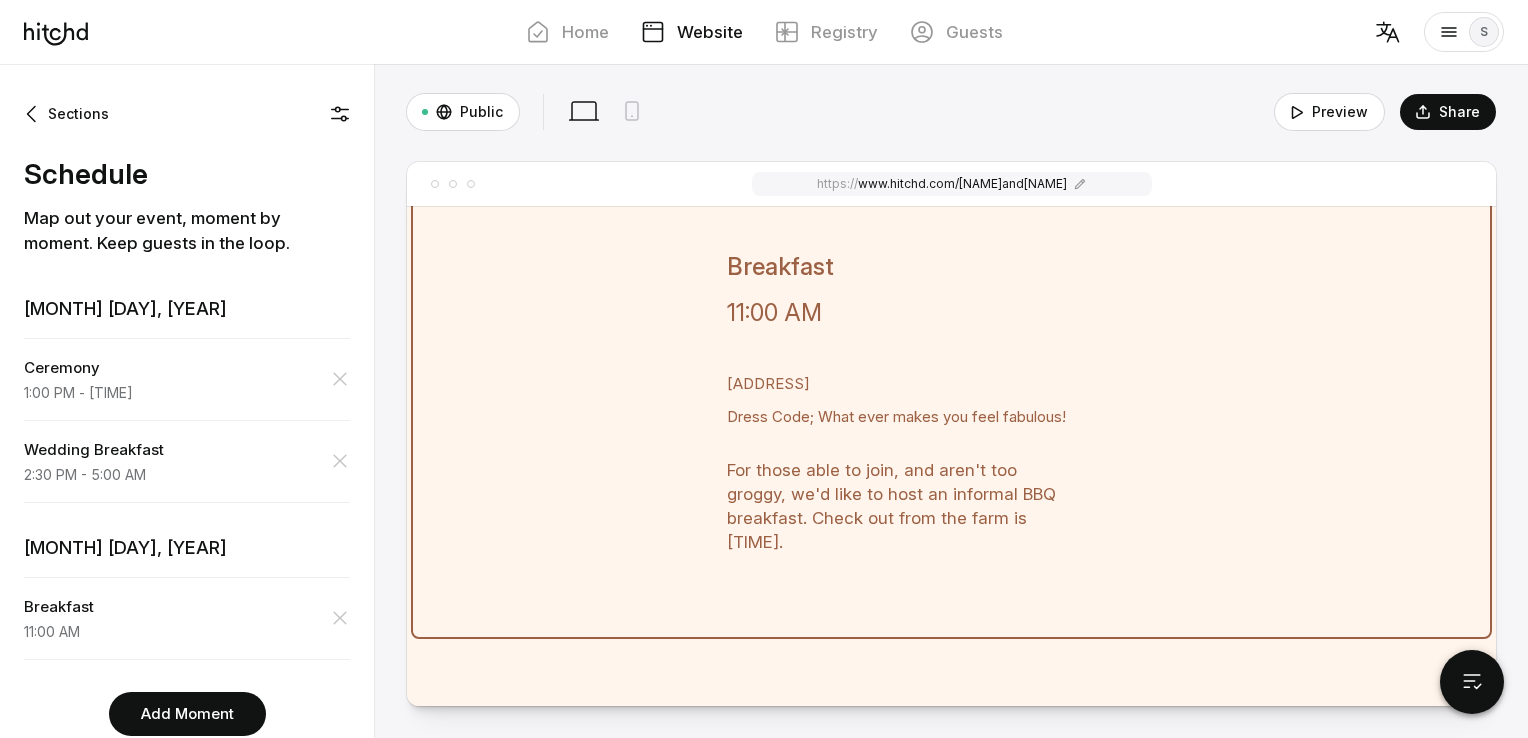 click on "For those able to join, and aren't too groggy, we'd like to host an informal BBQ breakfast. Check out from the farm is [TIME]." at bounding box center (903, 506) 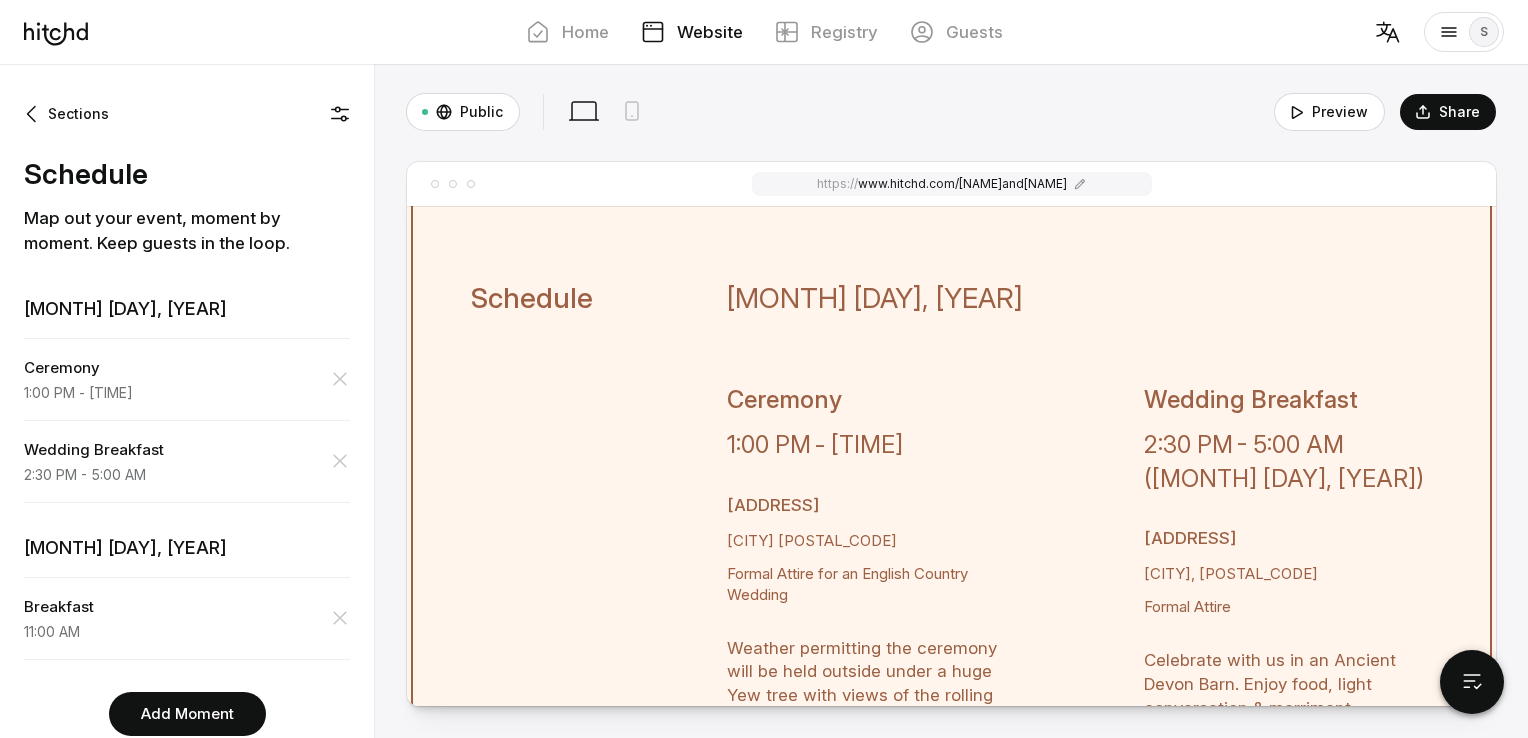 scroll, scrollTop: 1766, scrollLeft: 0, axis: vertical 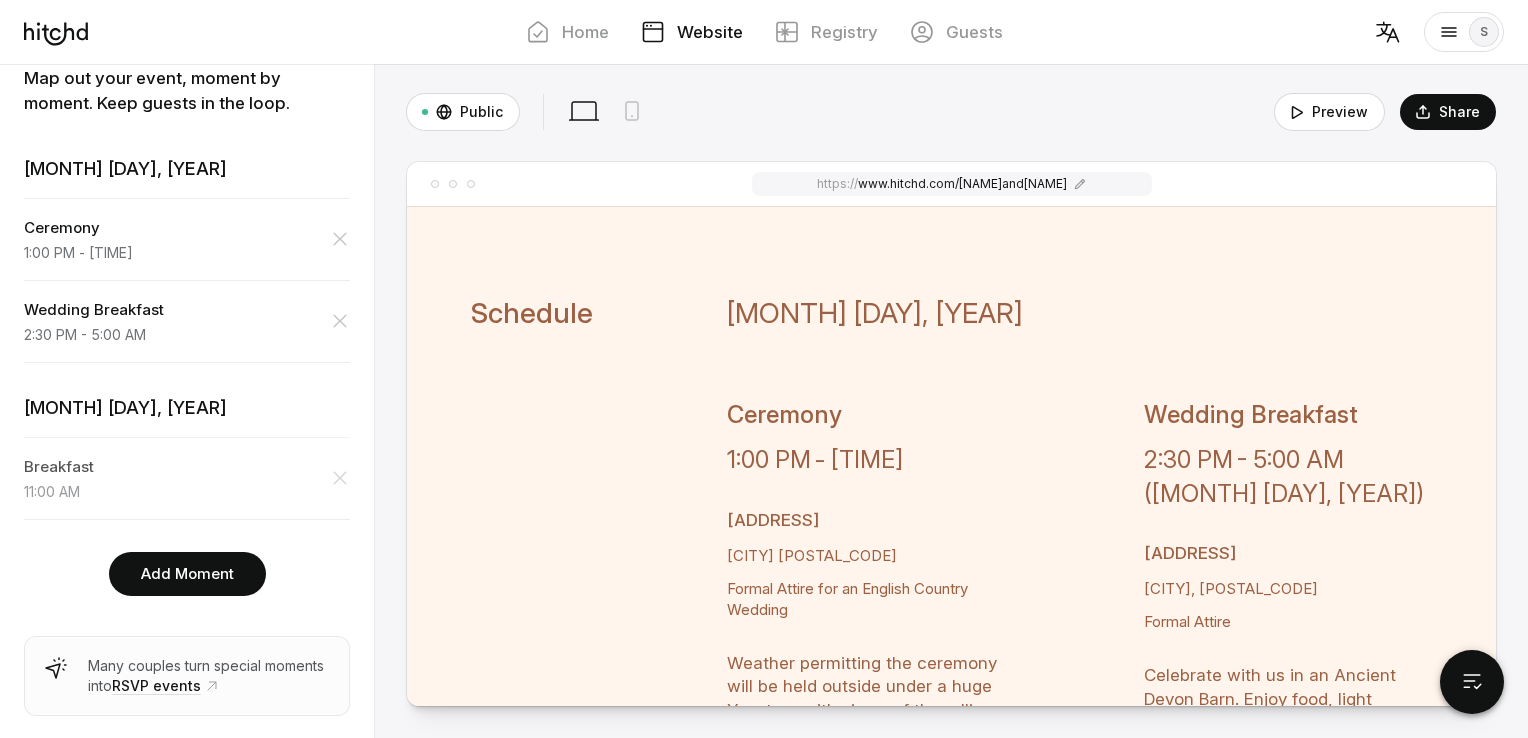 click on "Breakfast
[TIME]" at bounding box center [187, 239] 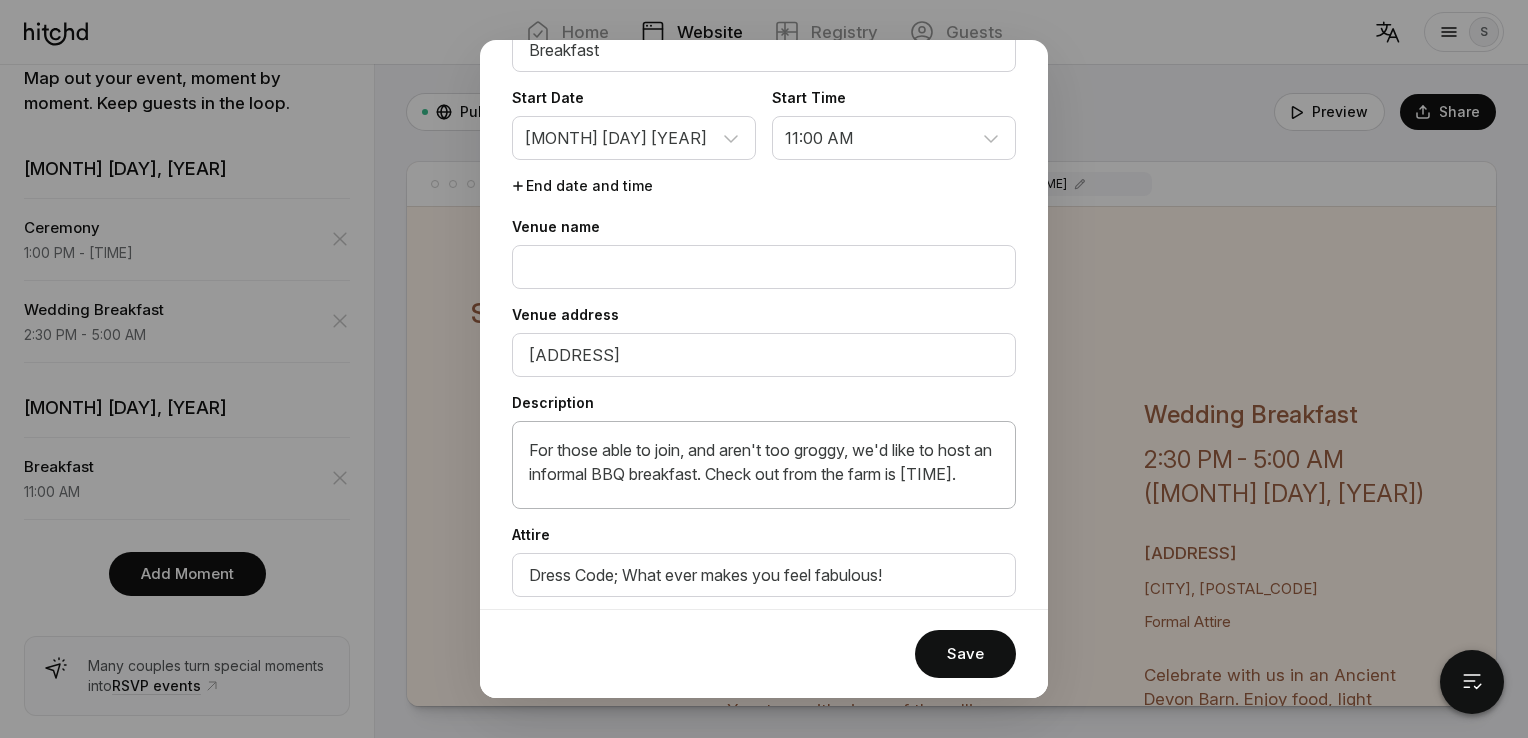 scroll, scrollTop: 154, scrollLeft: 0, axis: vertical 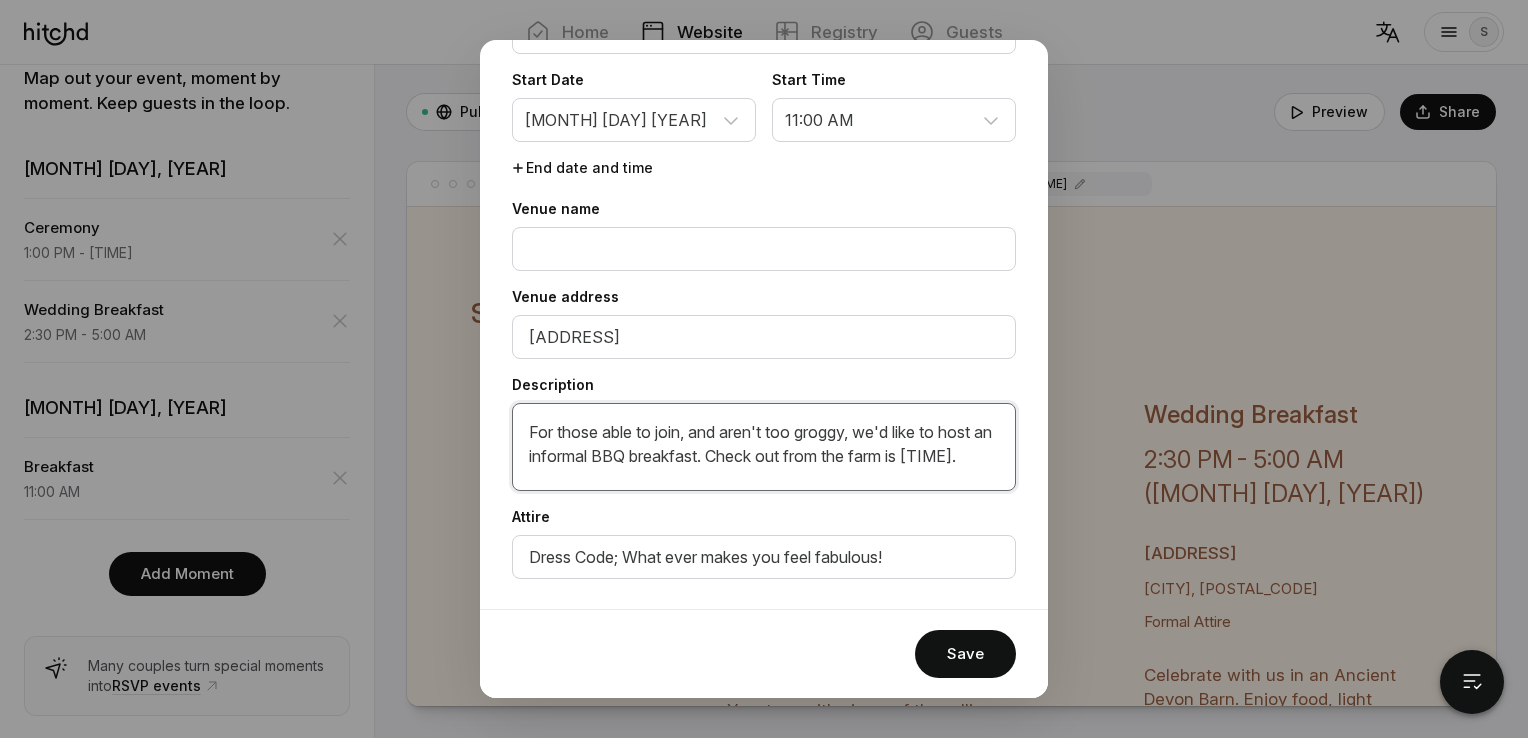 click on "For those able to join, and aren't too groggy, we'd like to host an informal BBQ breakfast. Check out from the farm is [TIME]." at bounding box center (764, 447) 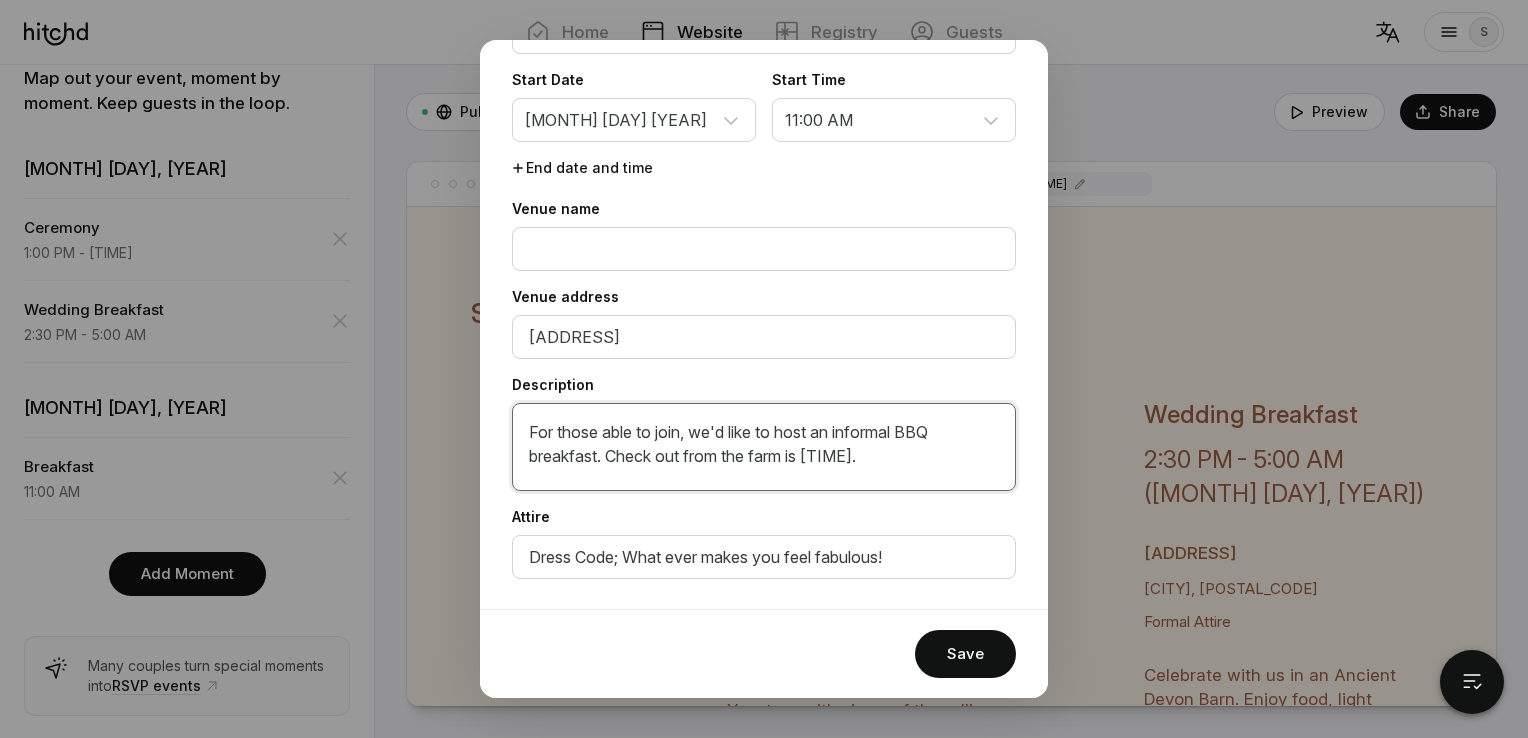 click on "For those able to join, we'd like to host an informal BBQ breakfast. Check out from the farm is [TIME]." at bounding box center (764, 447) 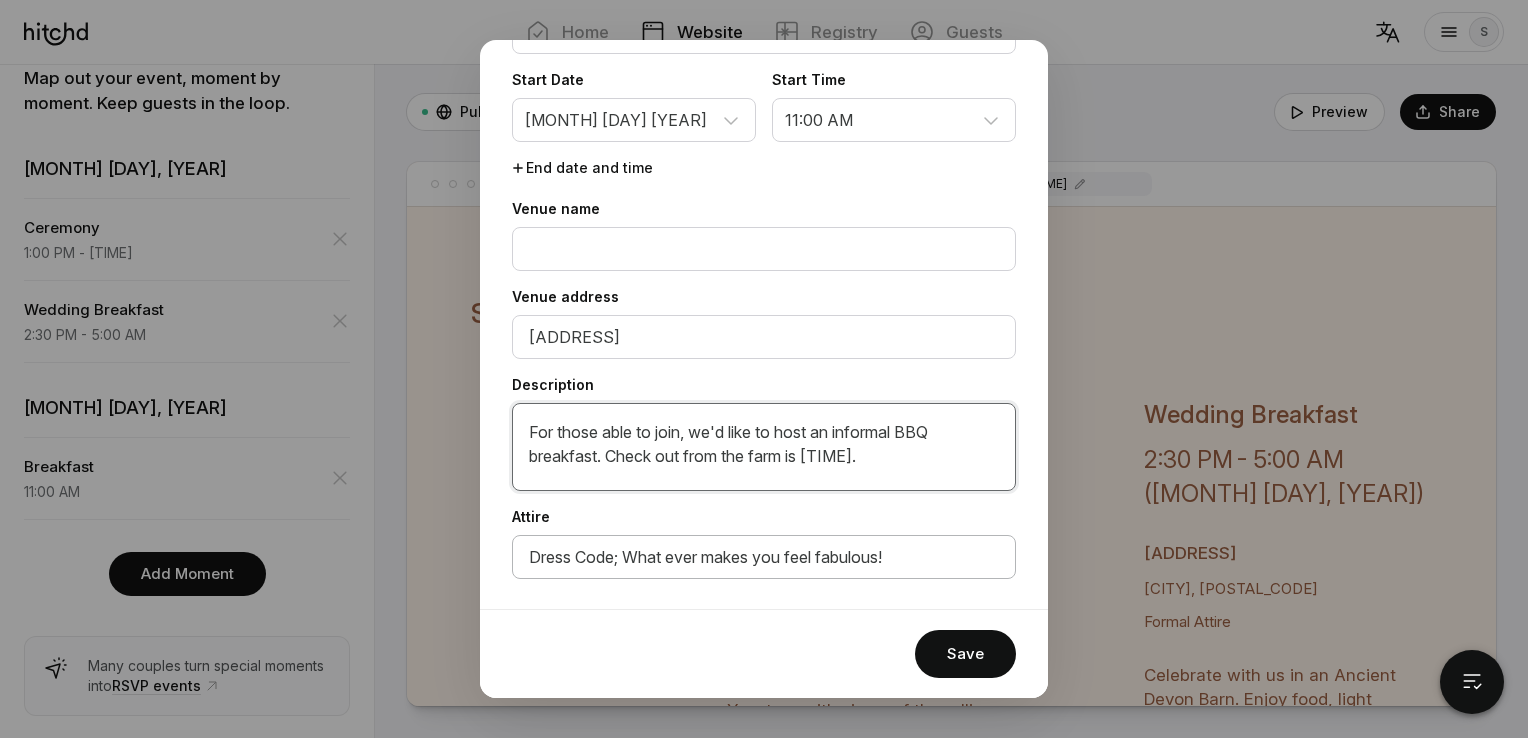 type on "For those able to join, we'd like to host an informal BBQ breakfast. Check out from the farm is [TIME]." 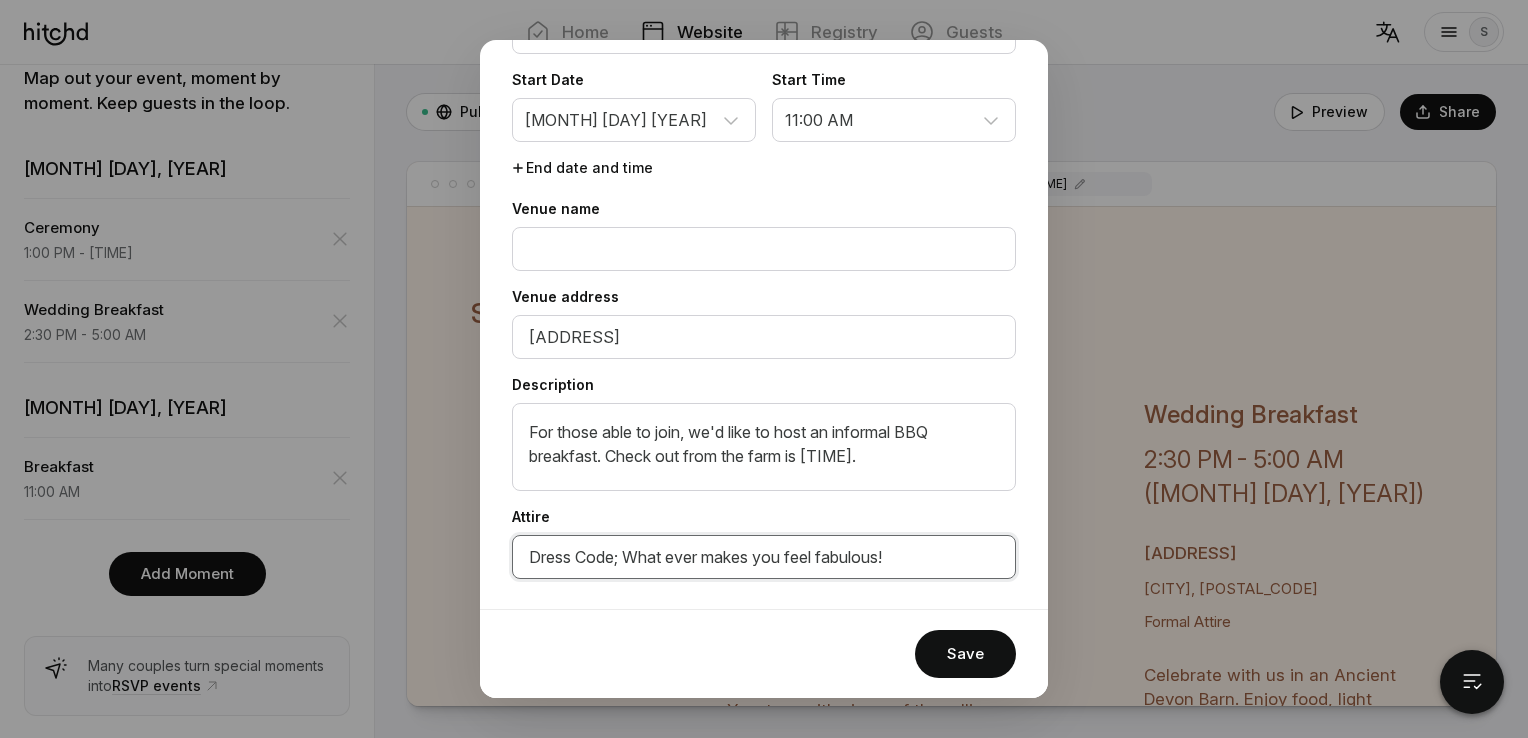 click on "Dress Code; What ever makes you feel fabulous!" at bounding box center [764, 249] 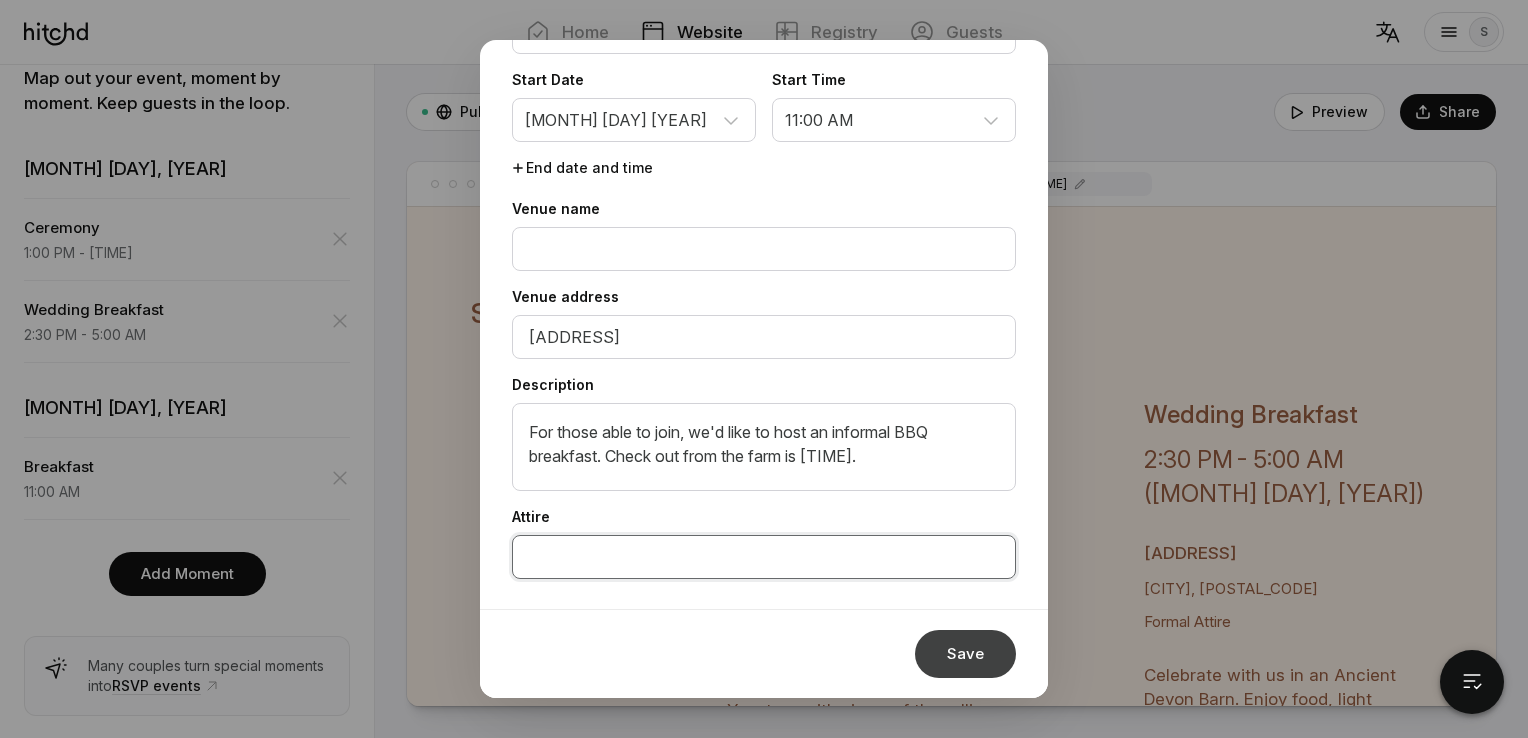 type 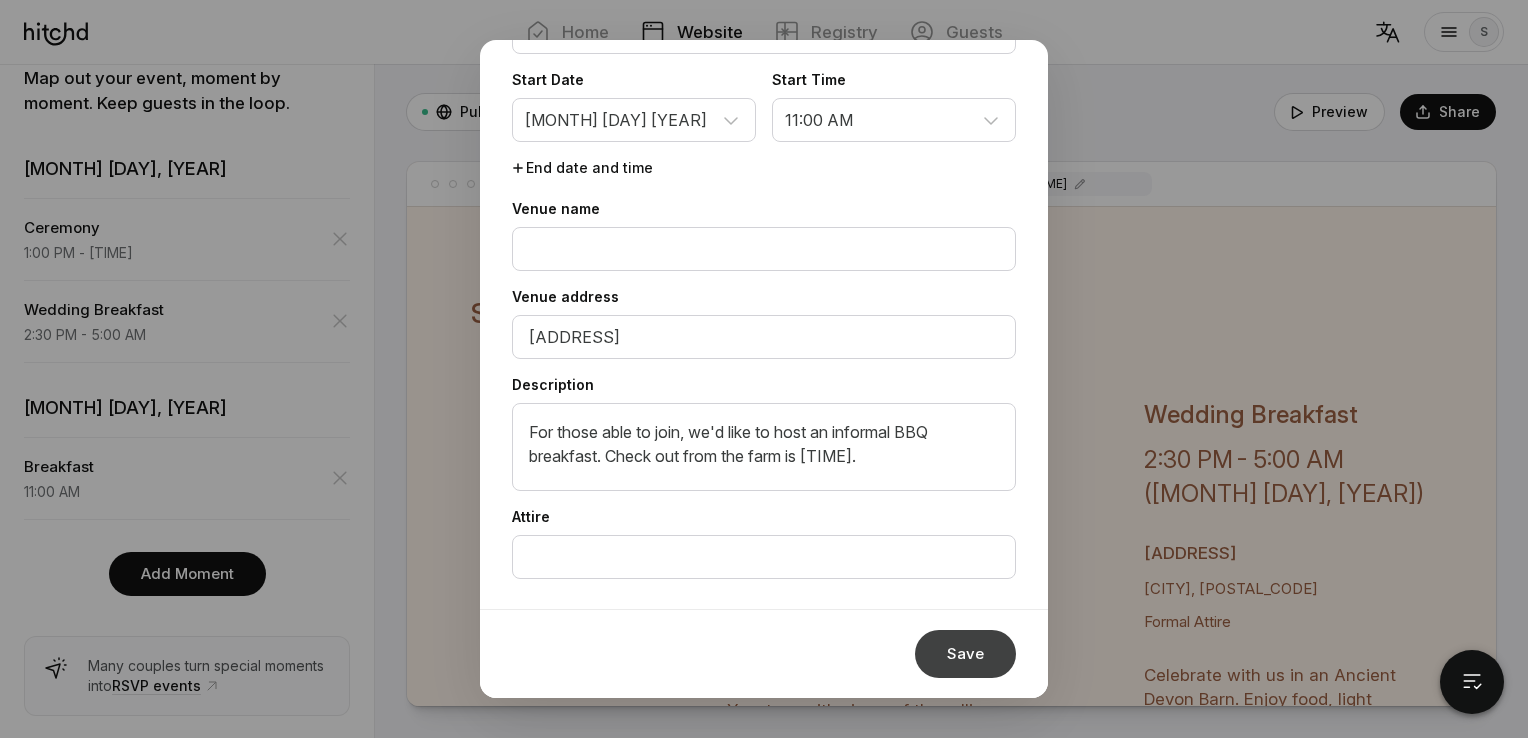 click on "Save" at bounding box center (965, 654) 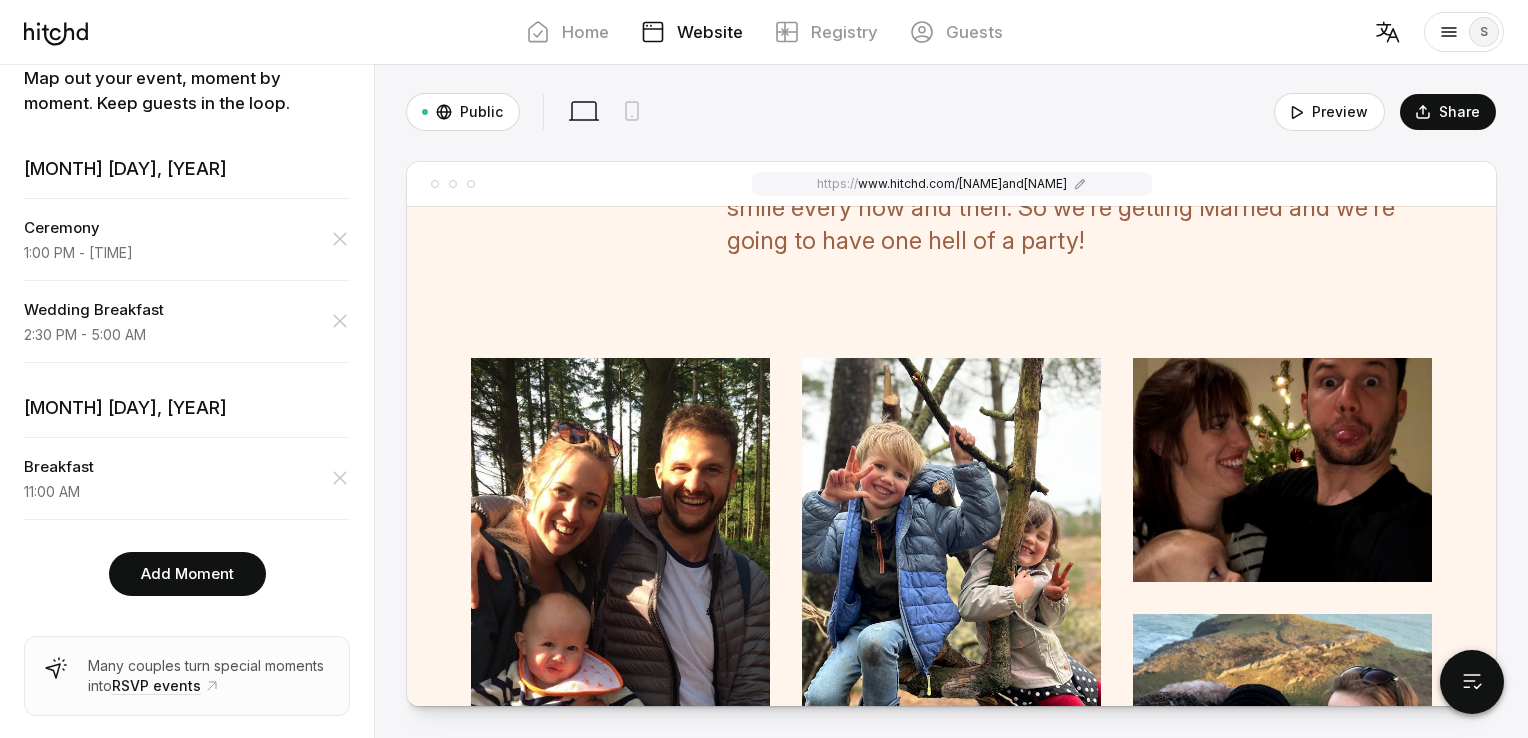scroll, scrollTop: 1044, scrollLeft: 0, axis: vertical 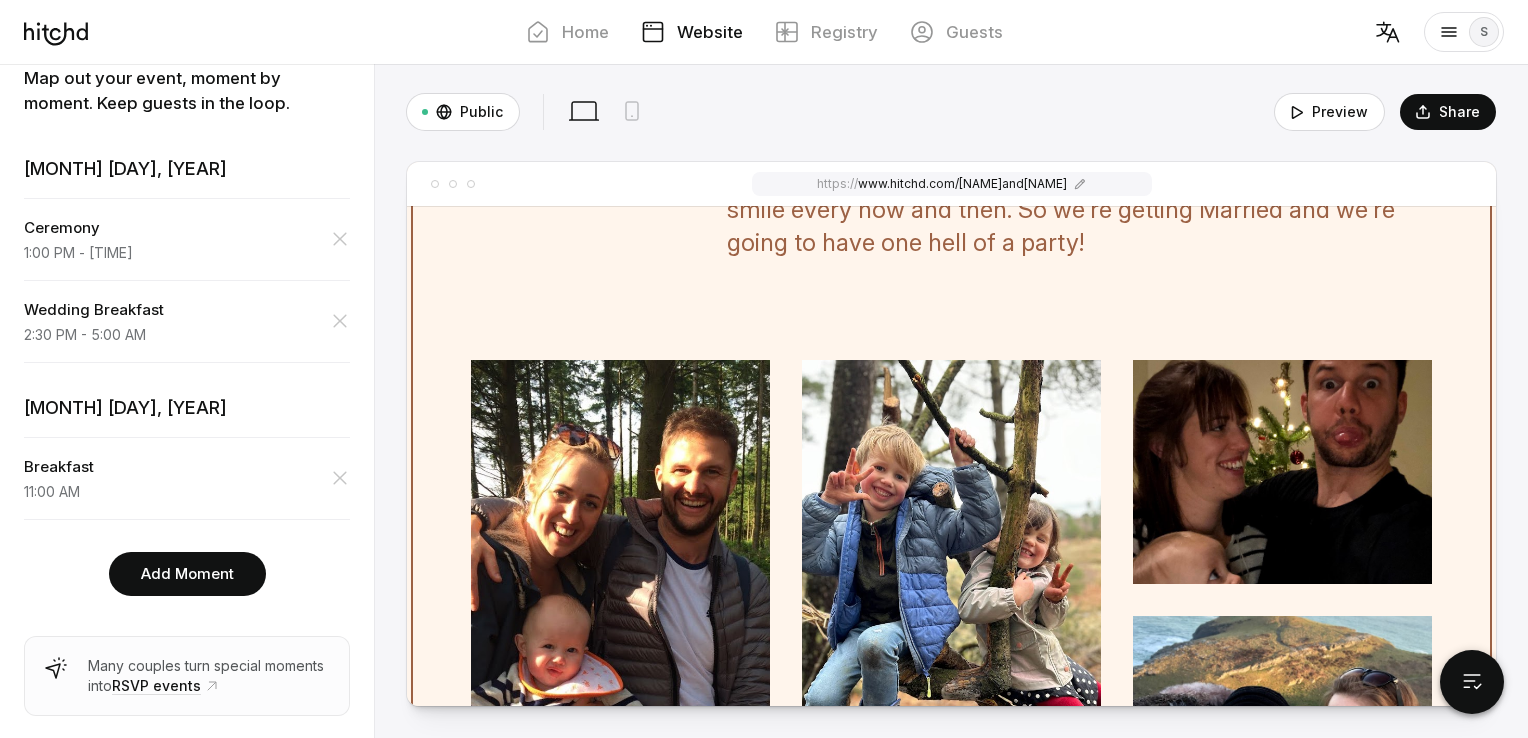 click at bounding box center (1282, 472) 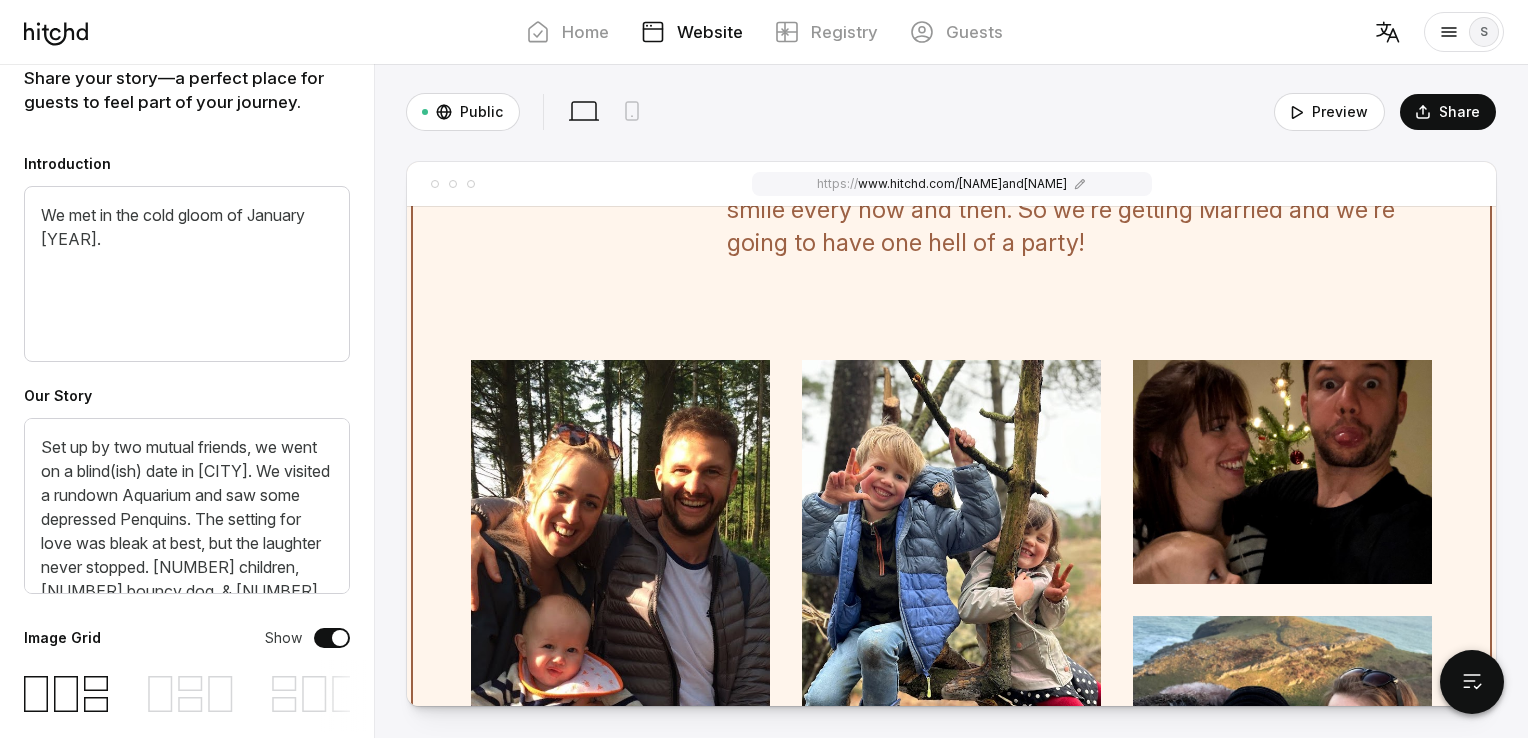 scroll, scrollTop: 0, scrollLeft: 0, axis: both 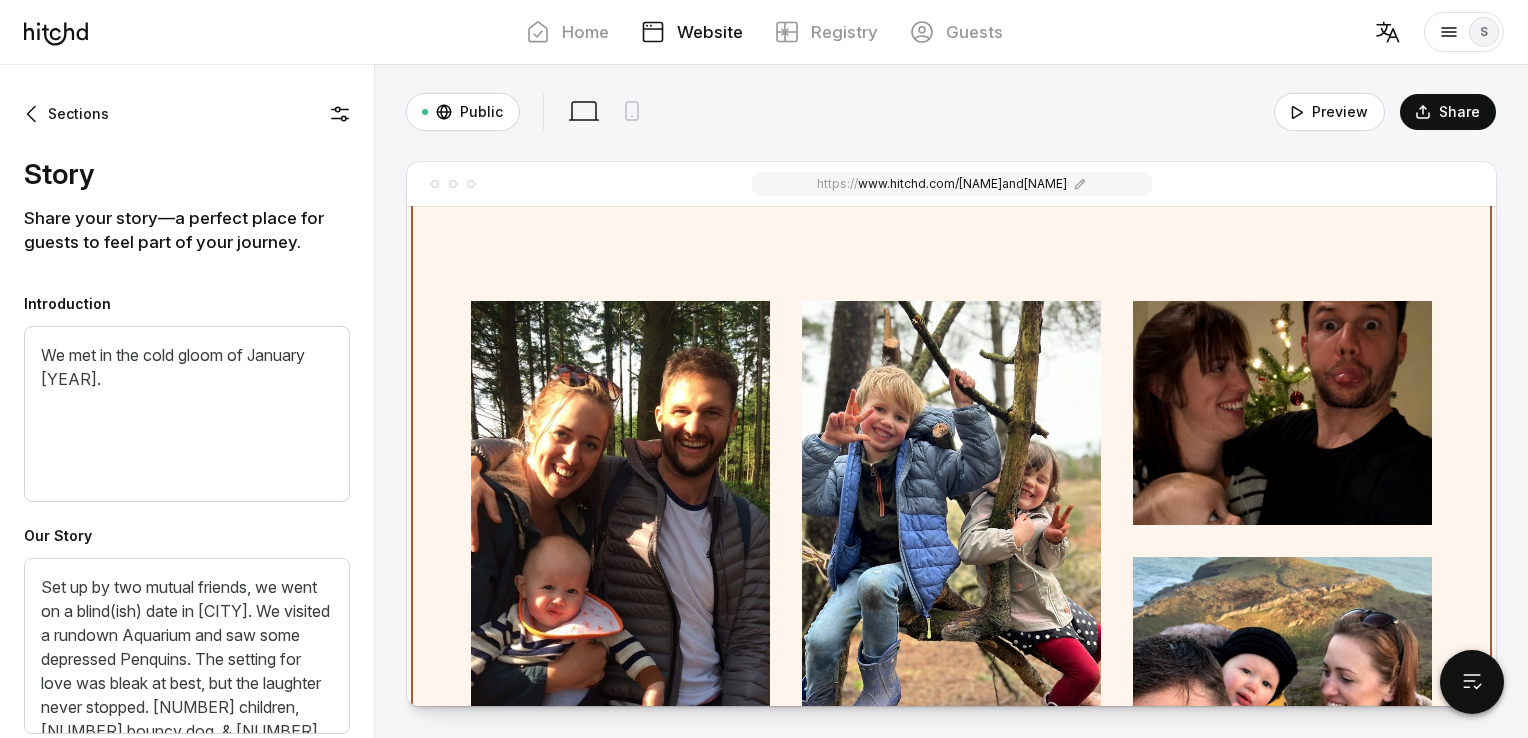click at bounding box center (1282, 413) 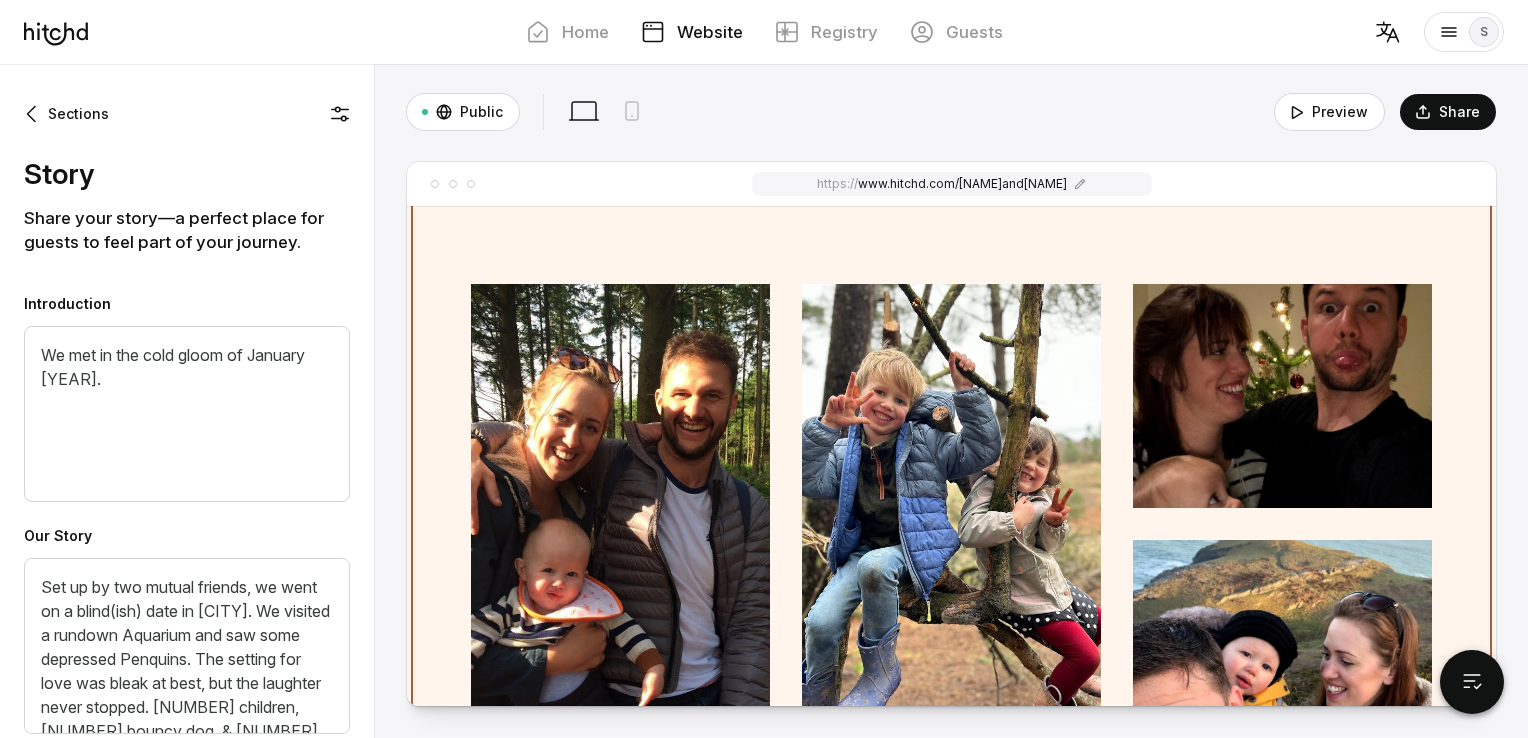 scroll, scrollTop: 1188, scrollLeft: 0, axis: vertical 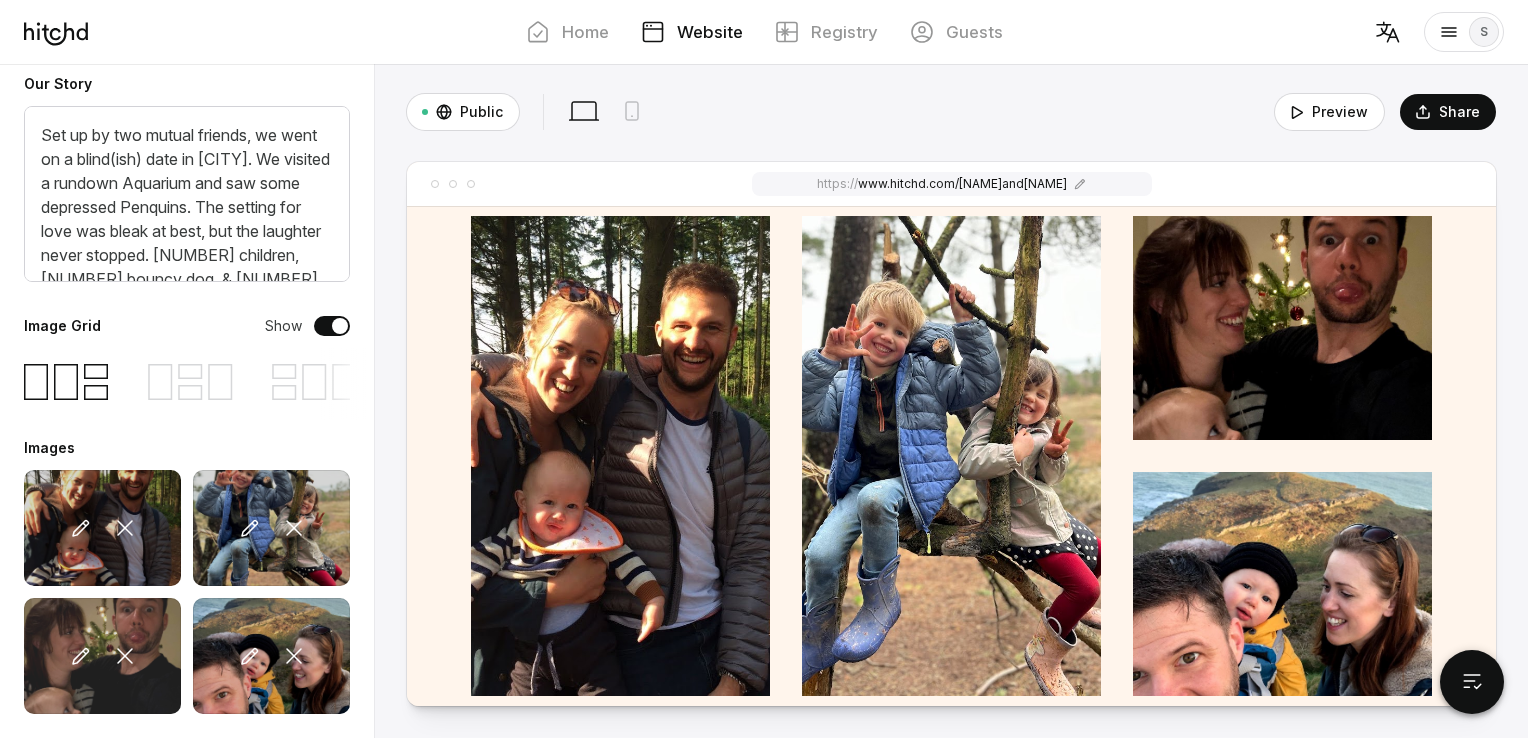 click at bounding box center [125, 528] 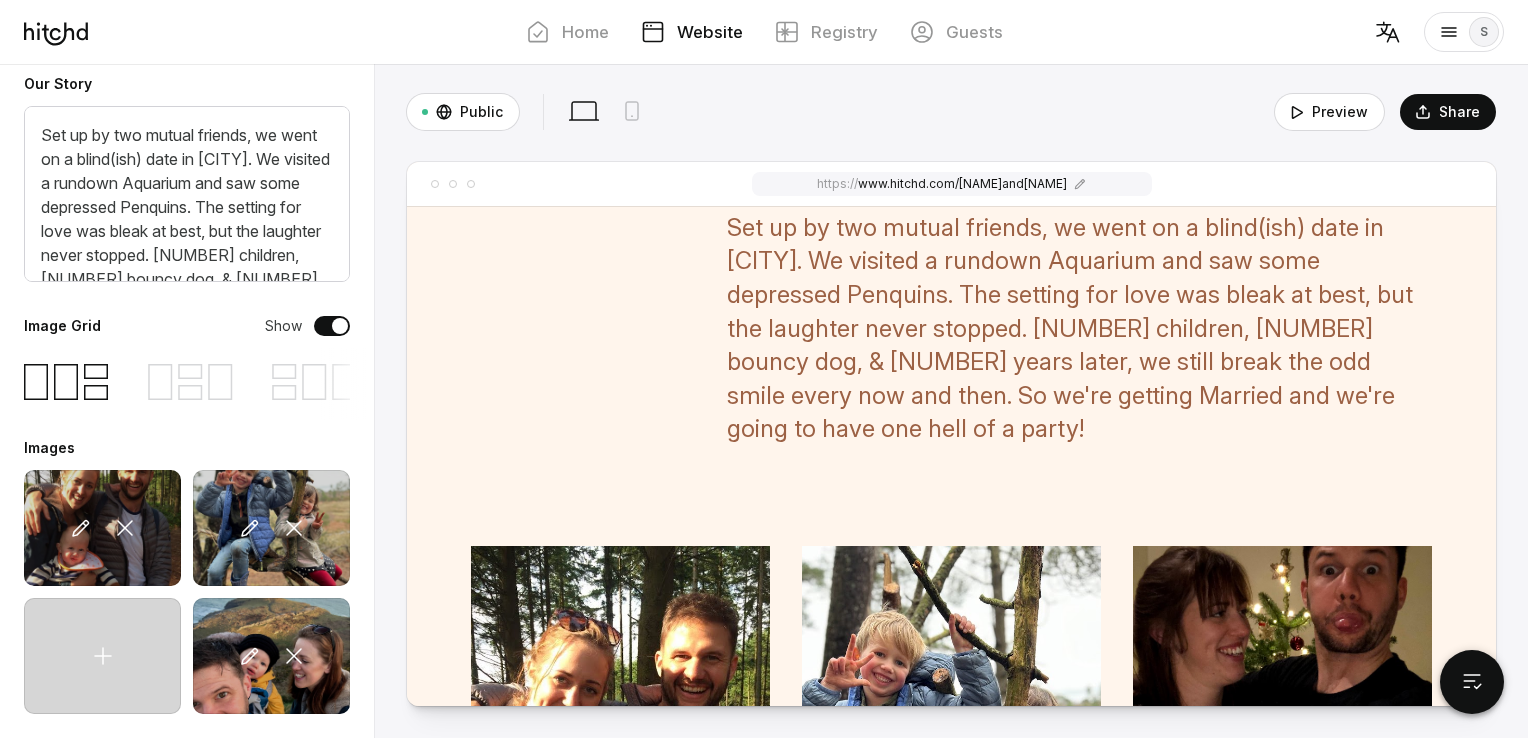 scroll, scrollTop: 714, scrollLeft: 0, axis: vertical 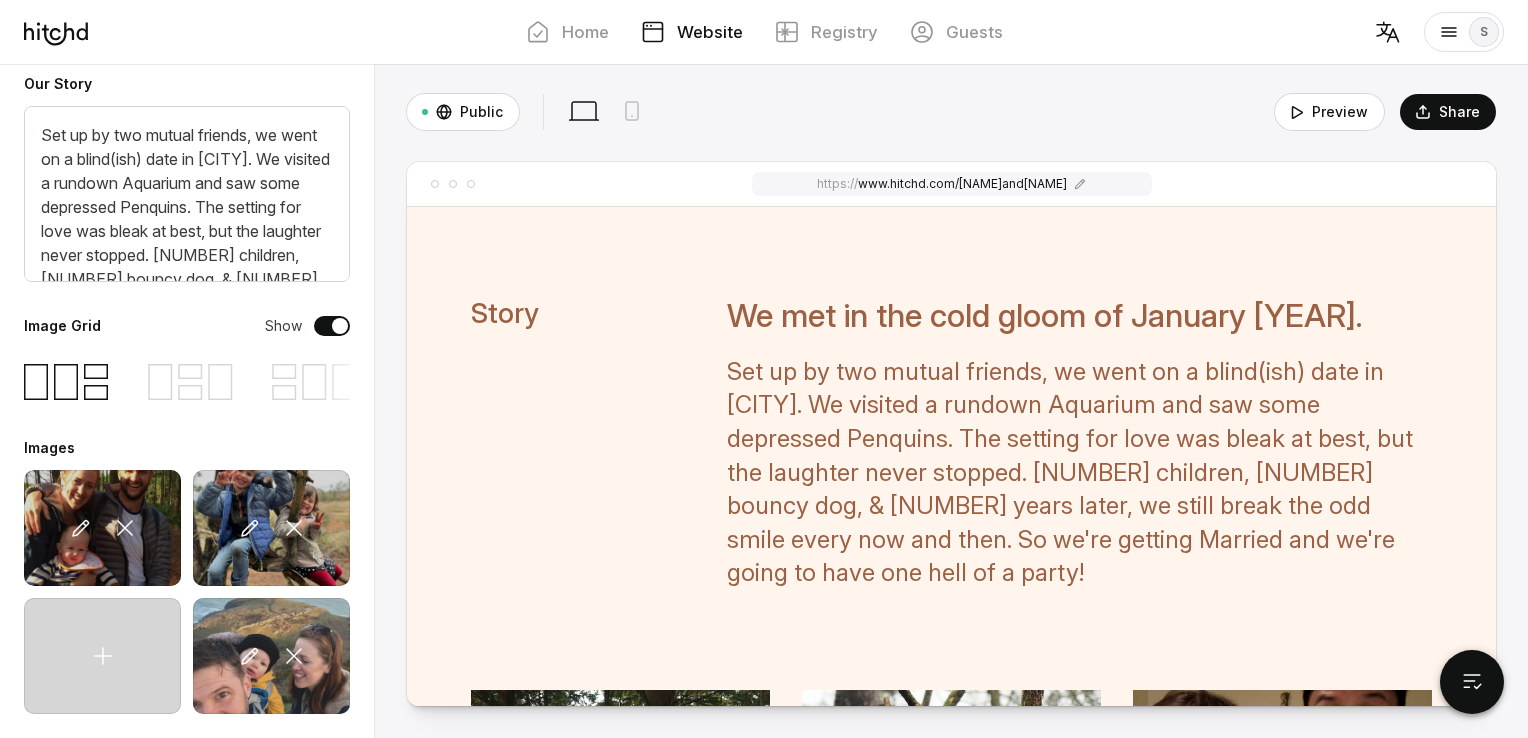 click at bounding box center (125, 528) 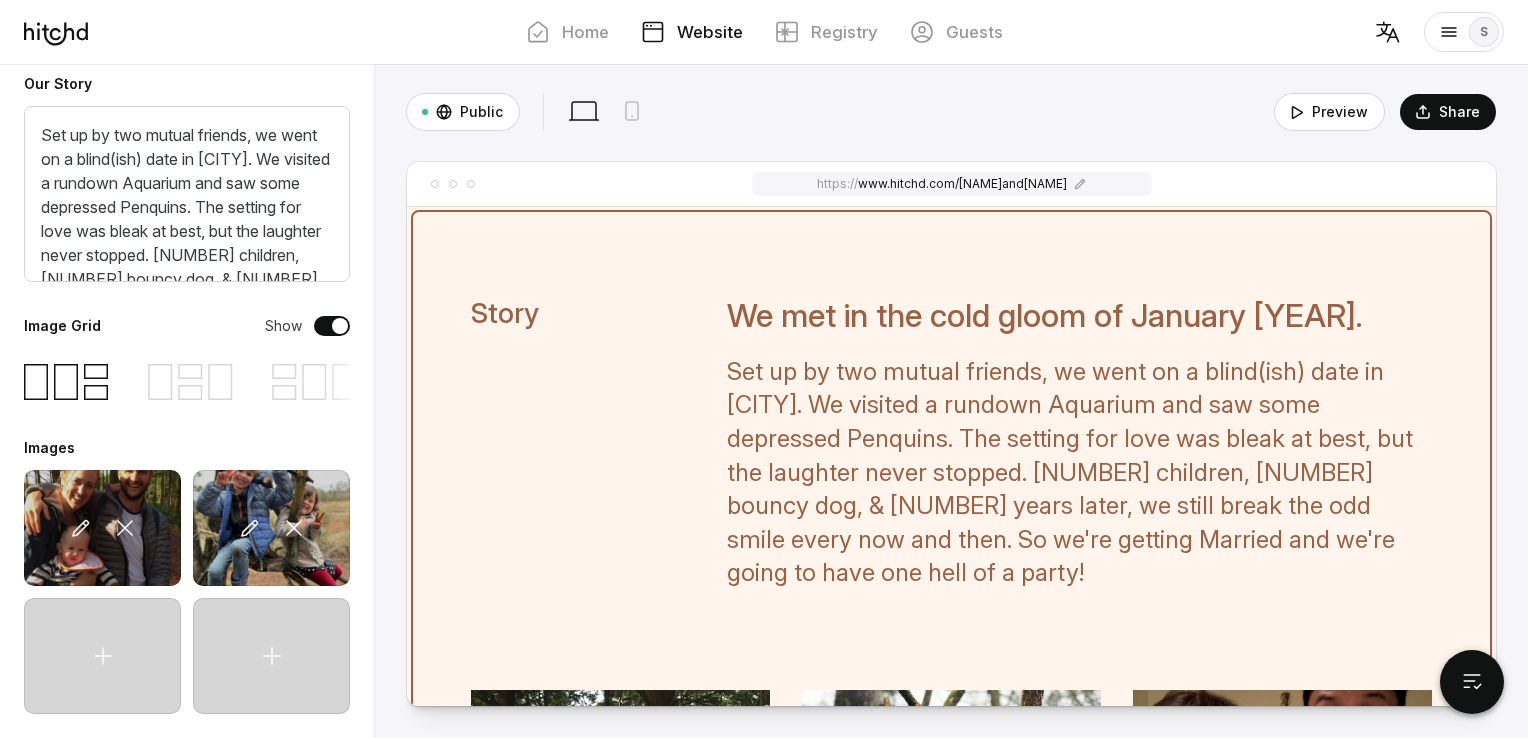 click on "Story
We met in the cold gloom of January [YEAR].
Set up by two mutual friends, we went on a blind(ish) date in [CITY]. We visited a rundown Aquarium and saw some depressed Penquins. The setting for love was bleak at best, but the laughter never stopped. [NUMBER] children, [NUMBER] bouncy dog, & [NUMBER] years later, we still break the odd smile every now and then. So we're getting Married and we're going to have one hell of a party!" at bounding box center (951, 732) 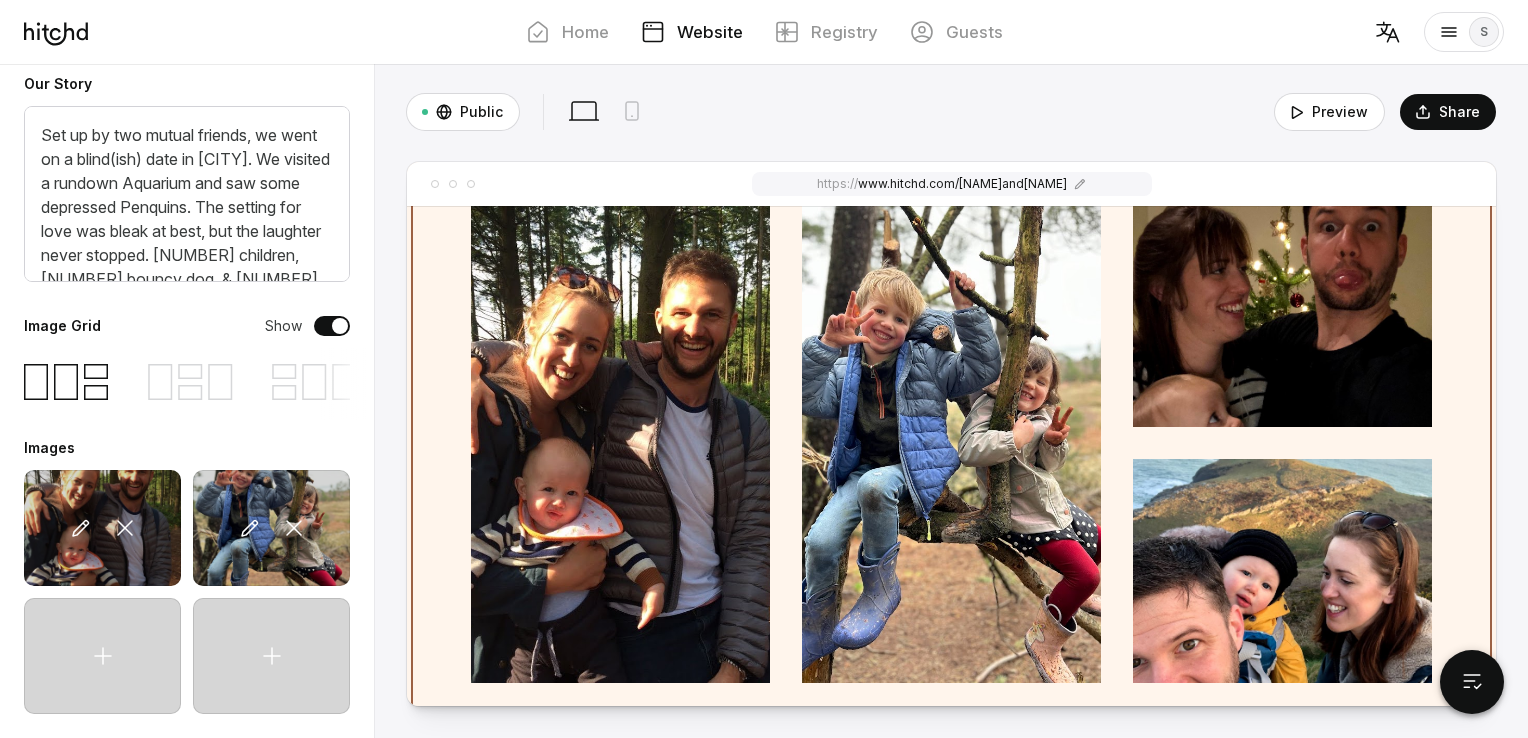 scroll, scrollTop: 1200, scrollLeft: 0, axis: vertical 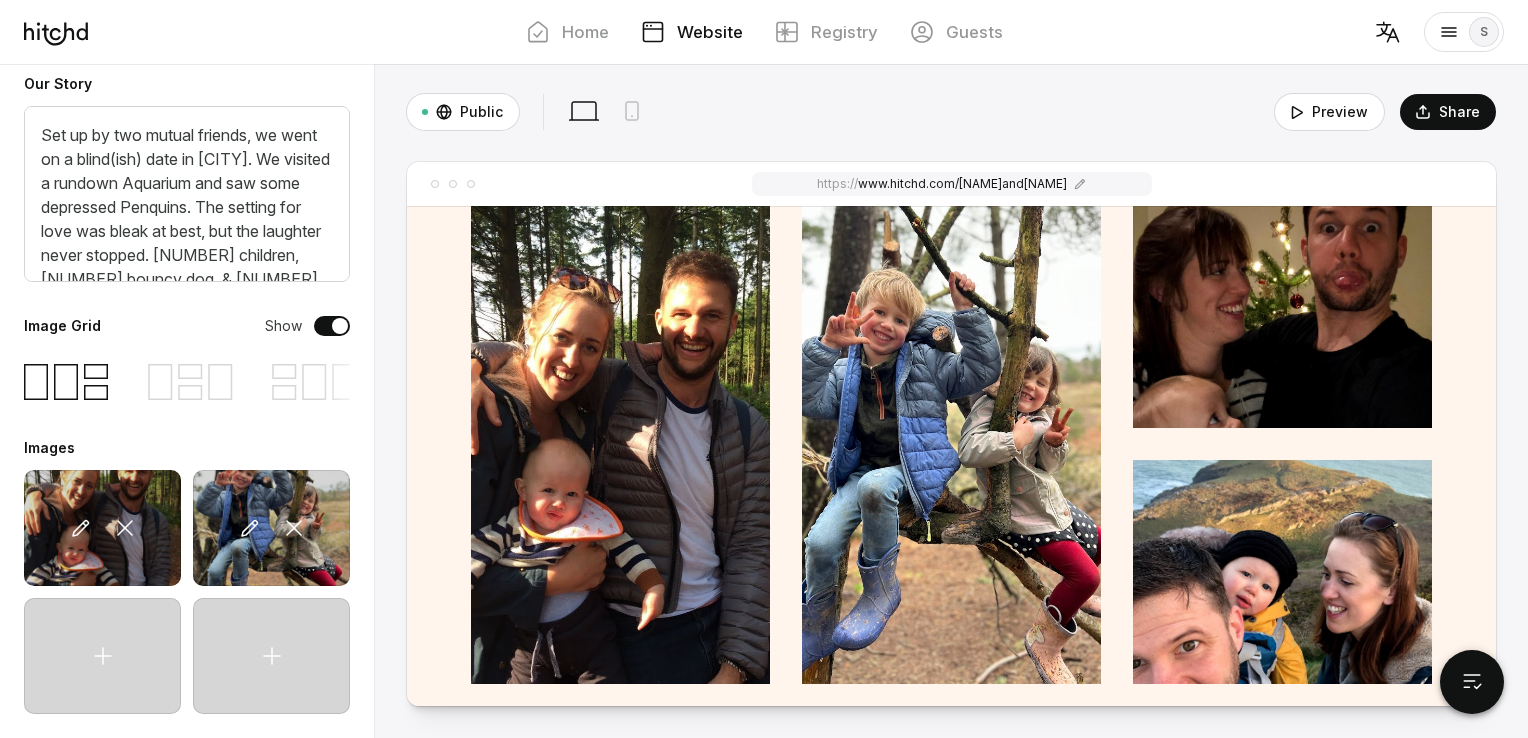 click on "Public
Visible to those with the link
Desktop View
Mobile View
Preview
Share" at bounding box center (951, 112) 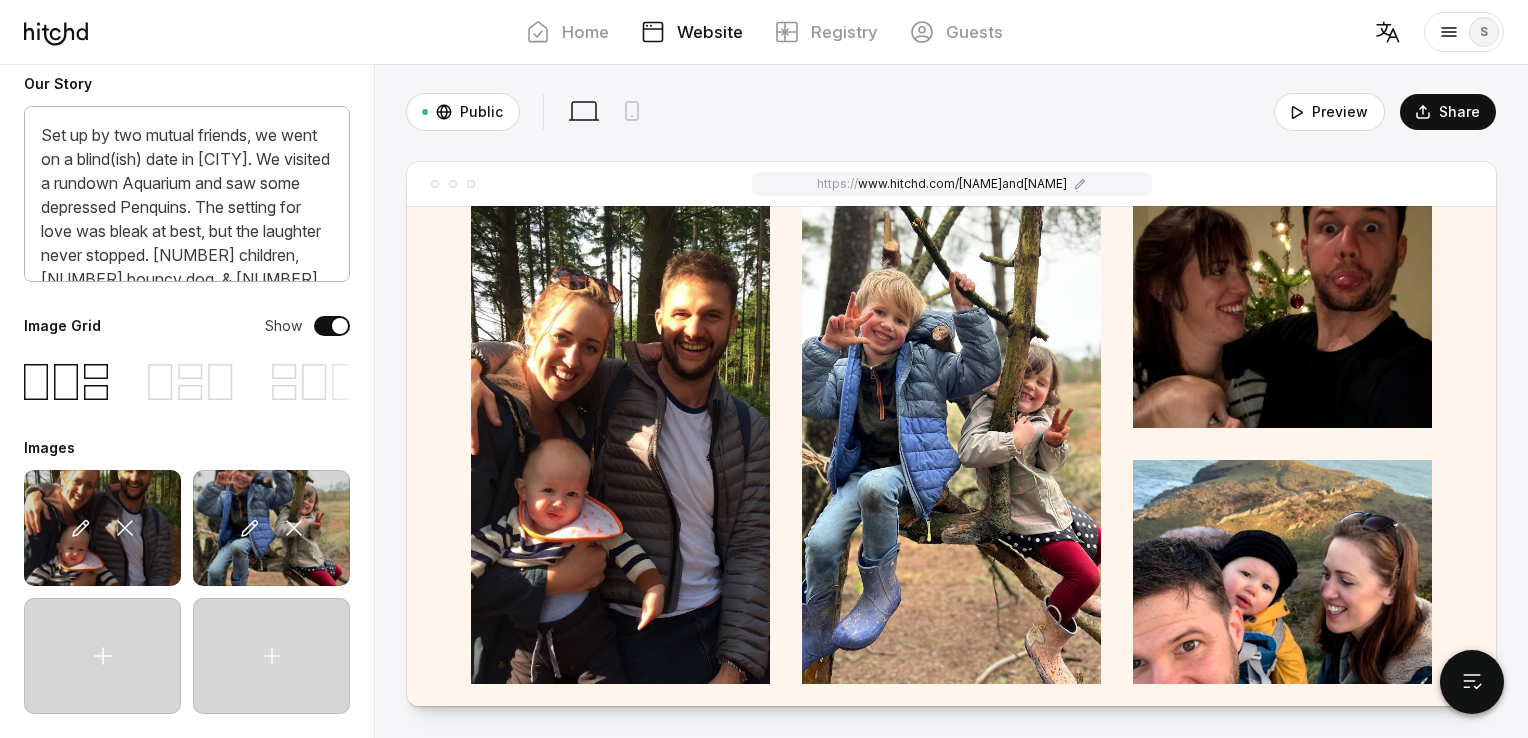 scroll, scrollTop: 0, scrollLeft: 0, axis: both 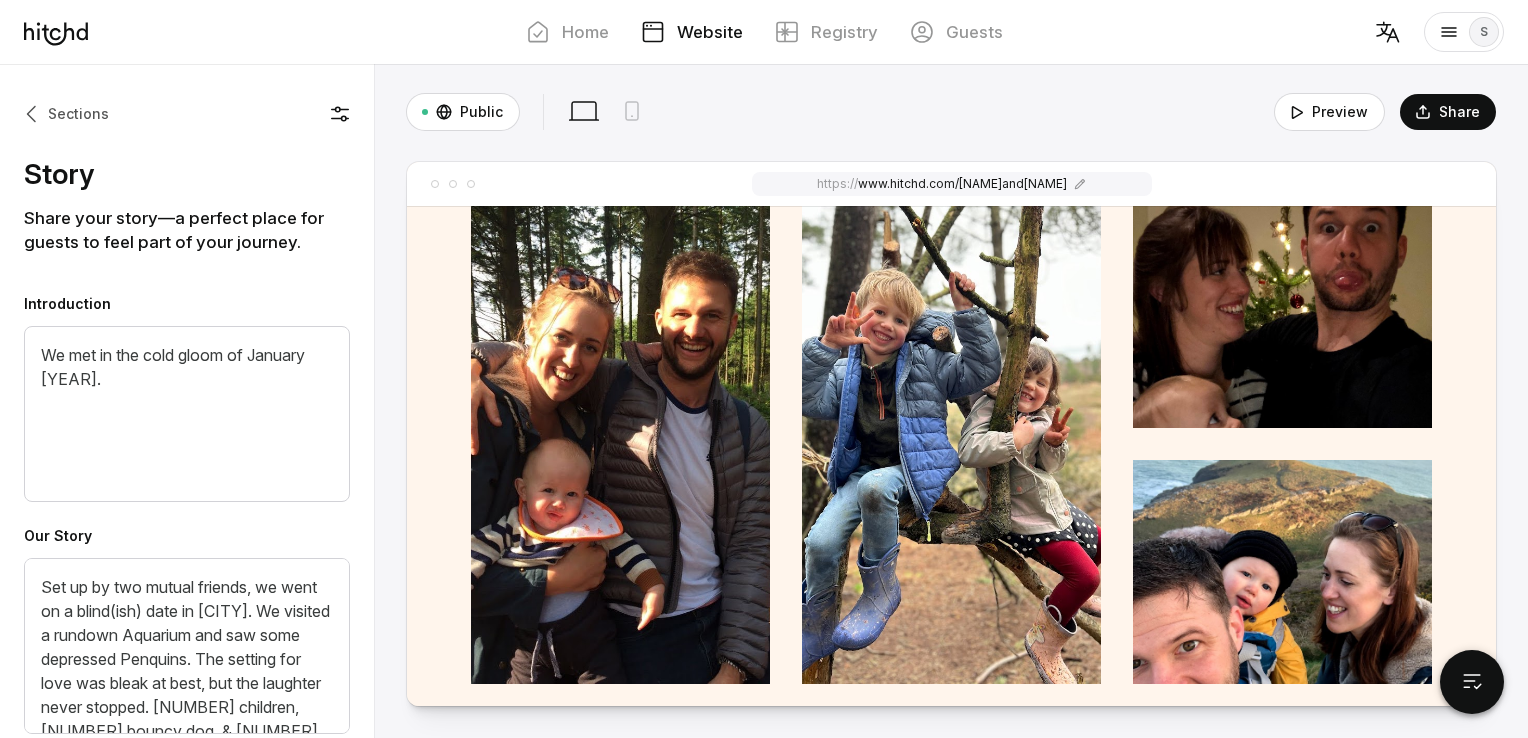 click at bounding box center [34, 114] 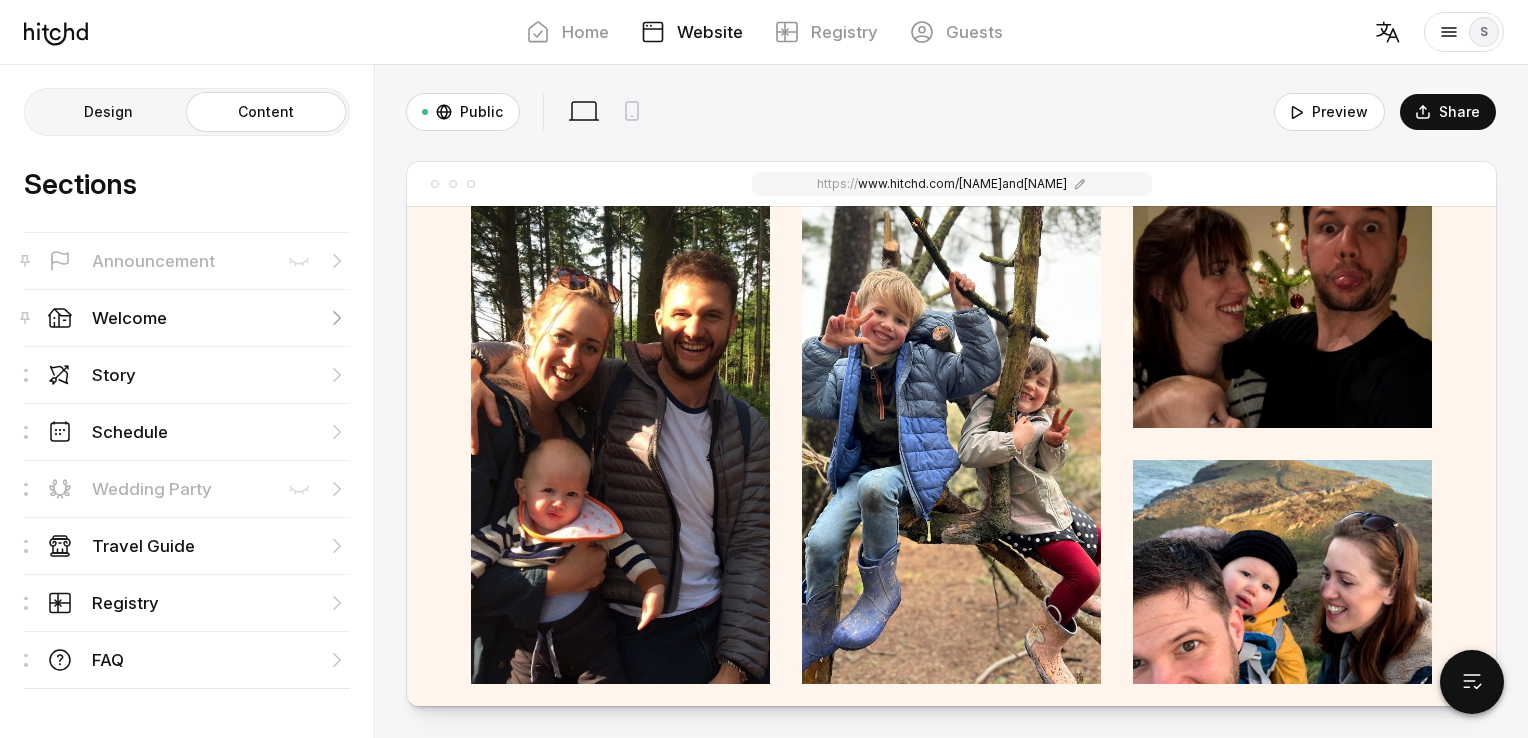 click on "Welcome" at bounding box center (153, 261) 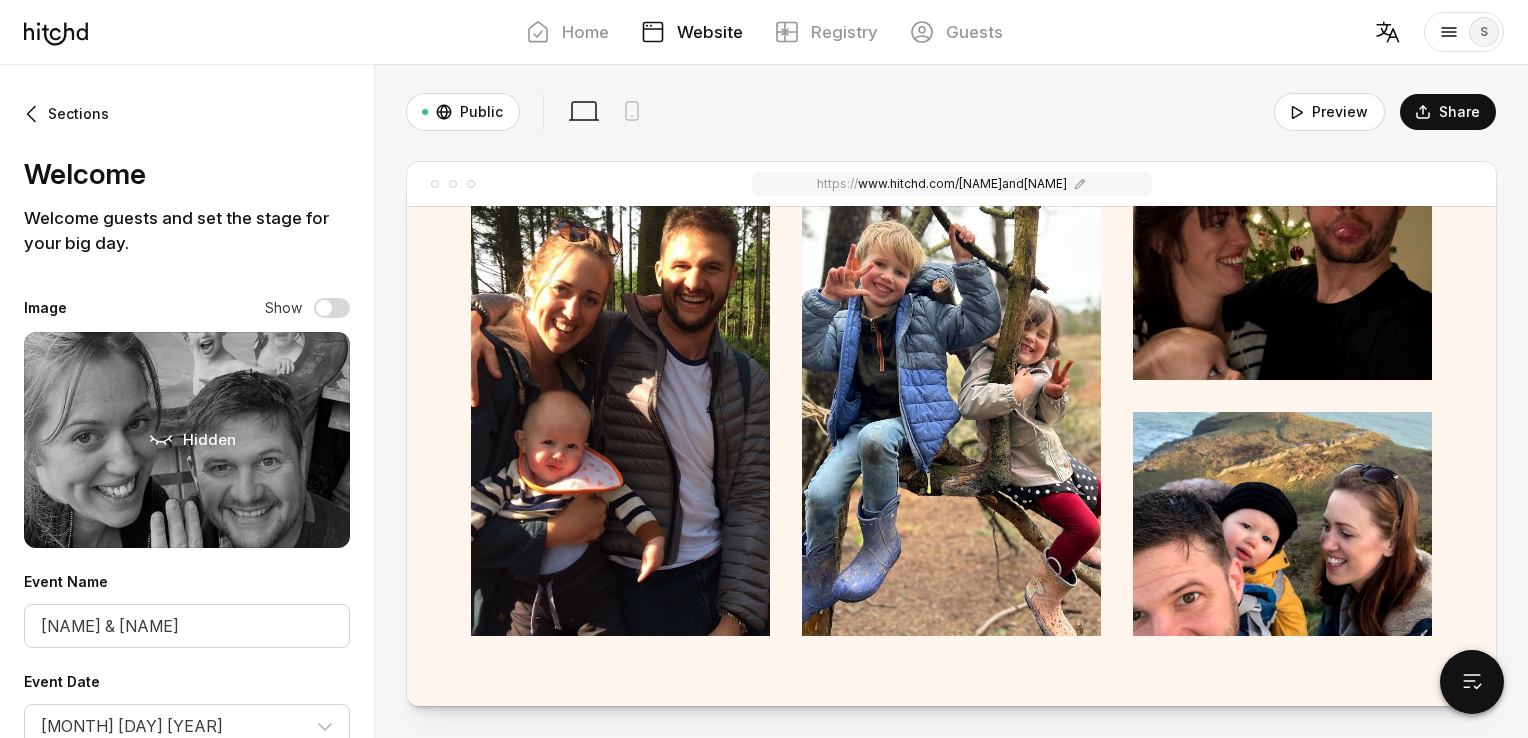 scroll, scrollTop: 1248, scrollLeft: 0, axis: vertical 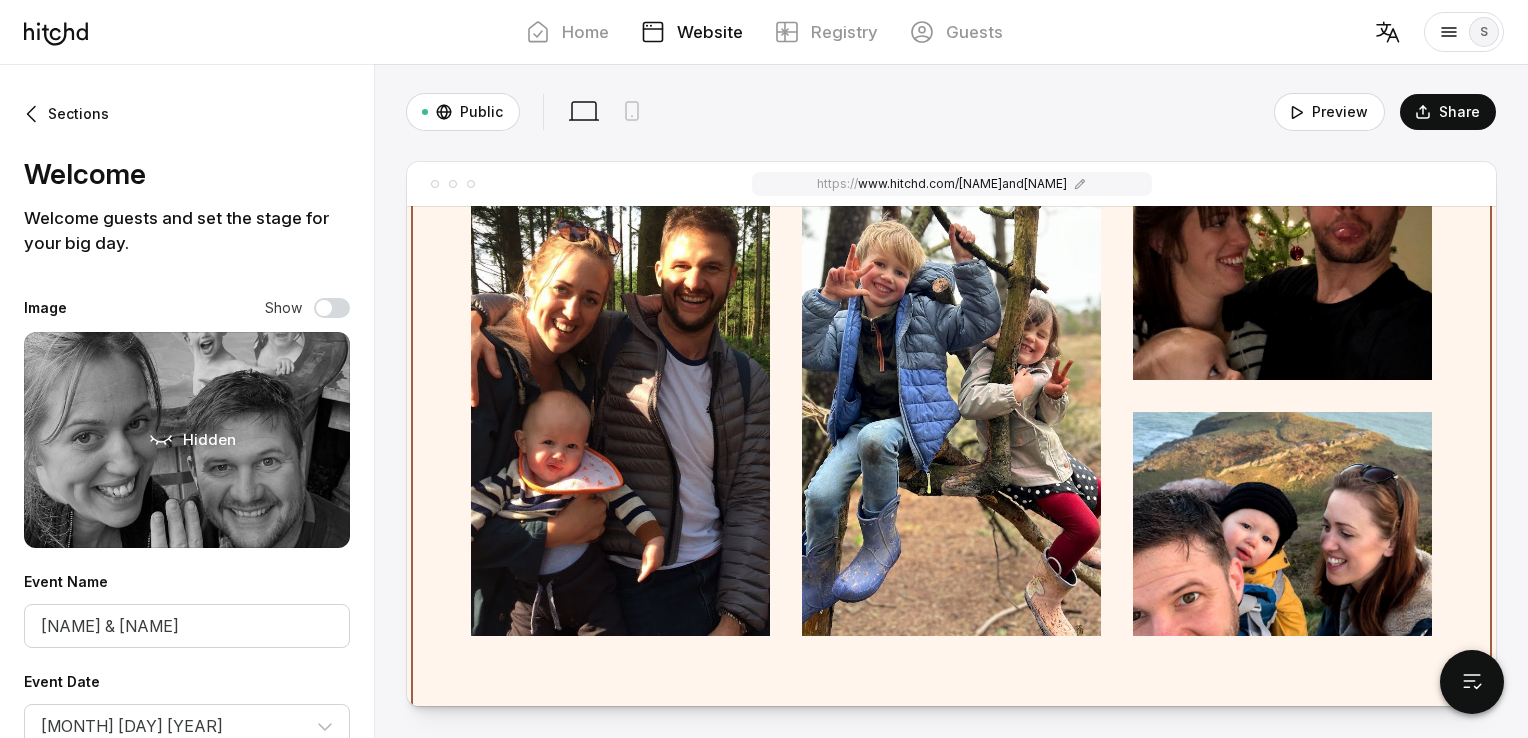 click at bounding box center (1282, 268) 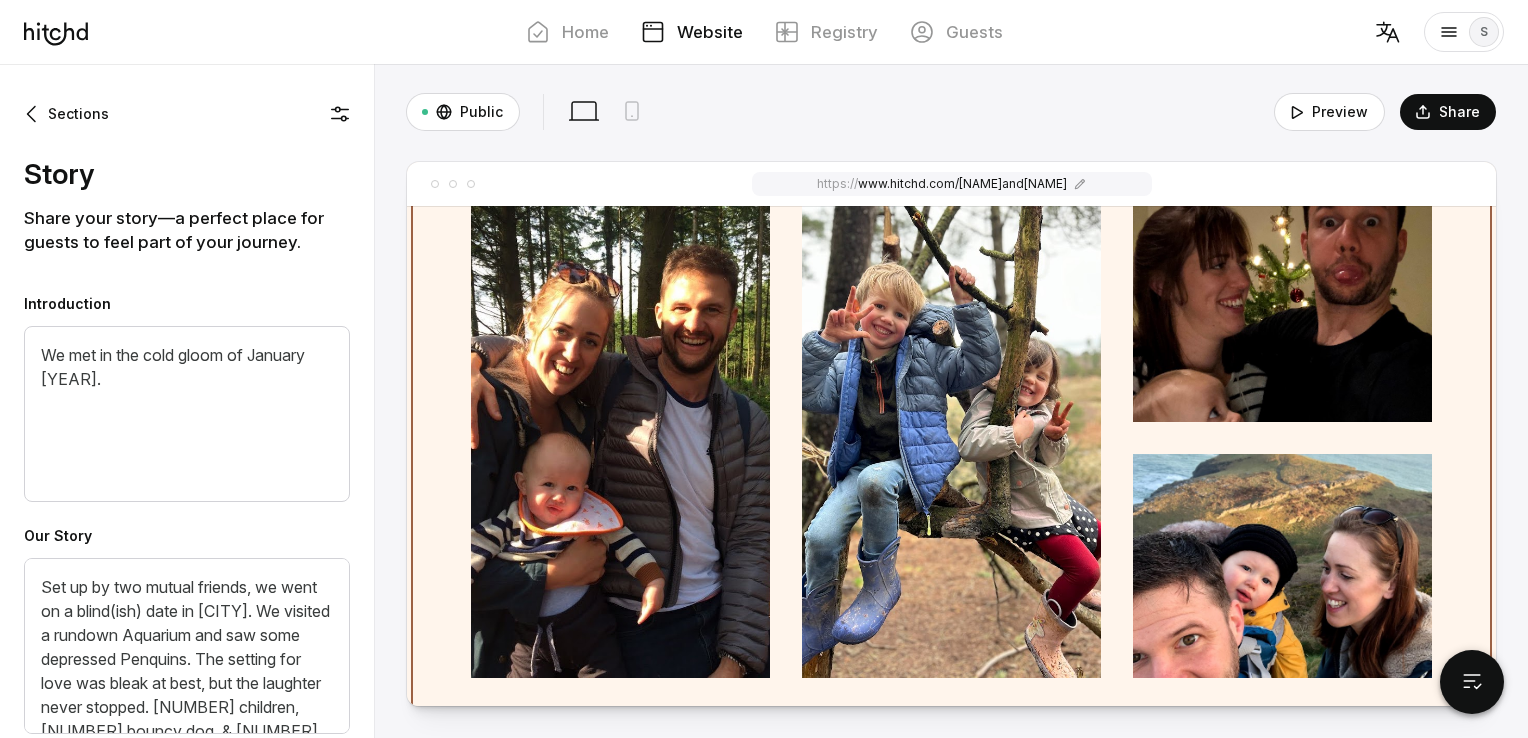 scroll, scrollTop: 1188, scrollLeft: 0, axis: vertical 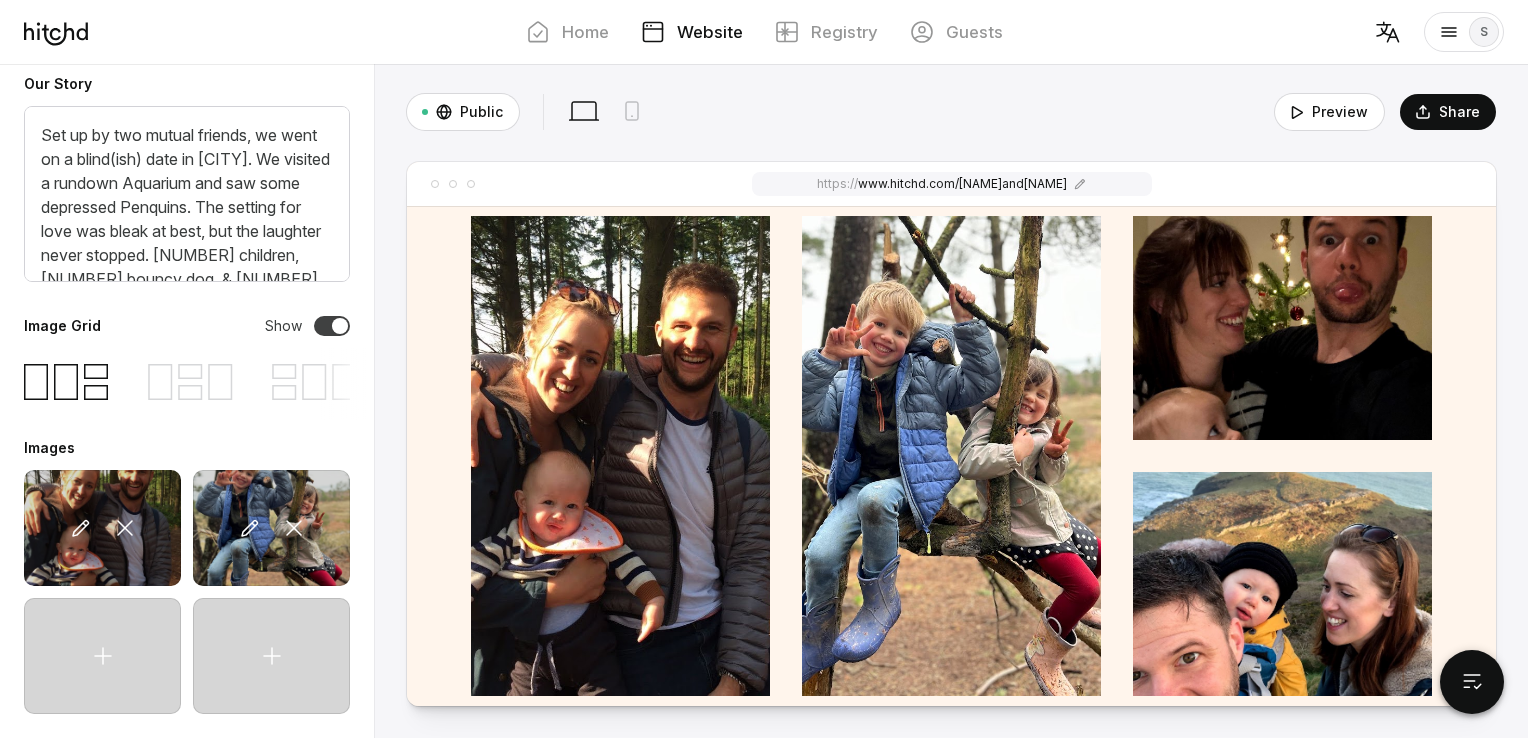 click at bounding box center [332, 326] 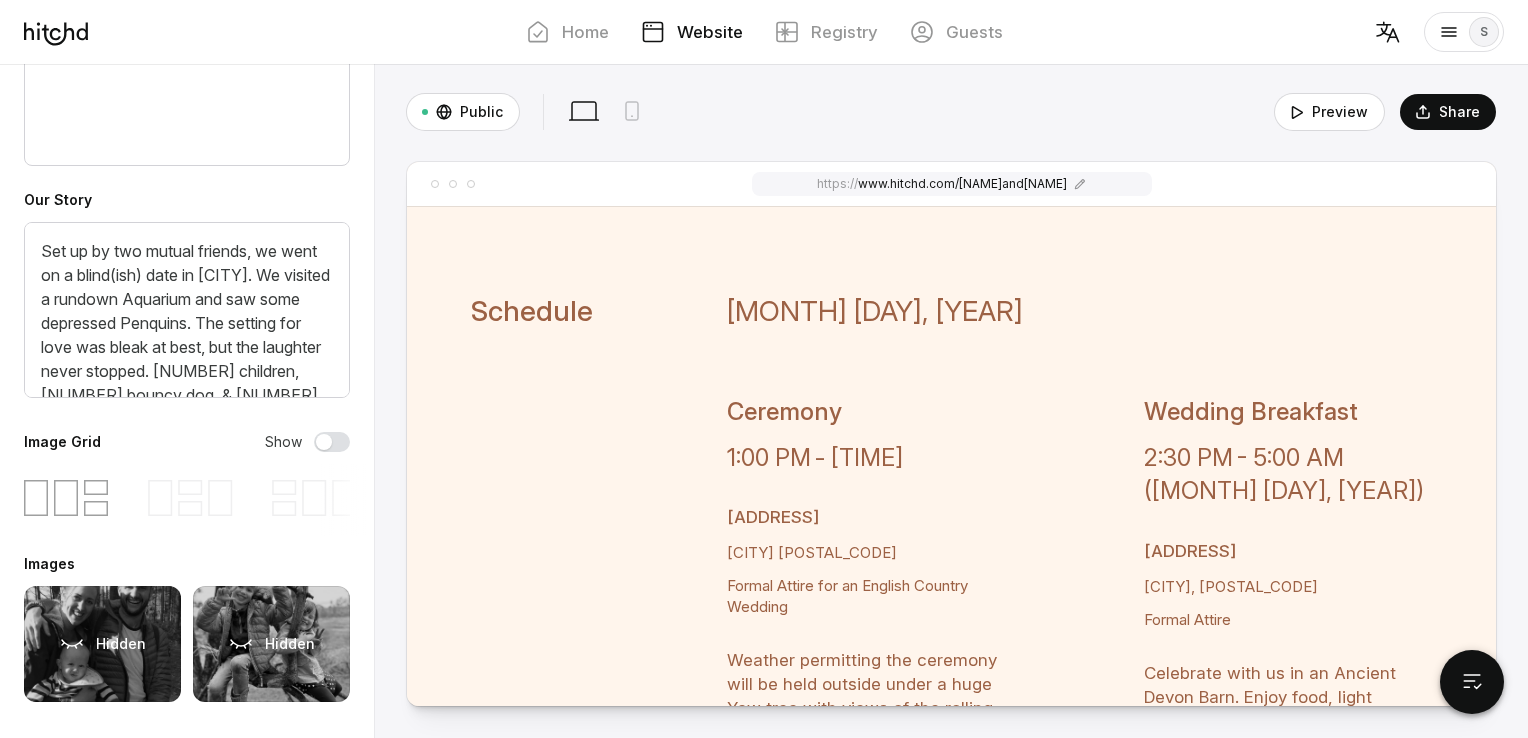 scroll, scrollTop: 340, scrollLeft: 0, axis: vertical 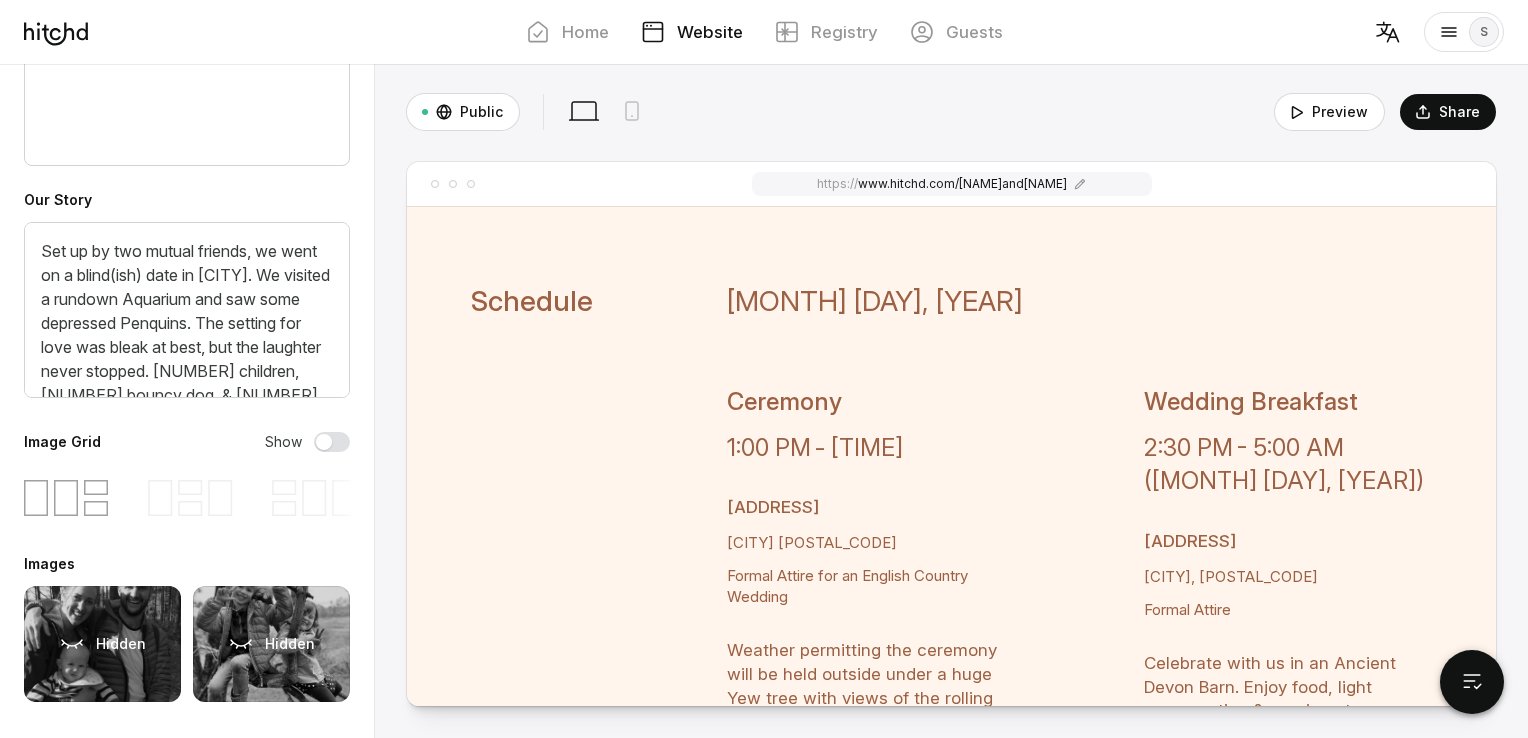 click at bounding box center [332, 442] 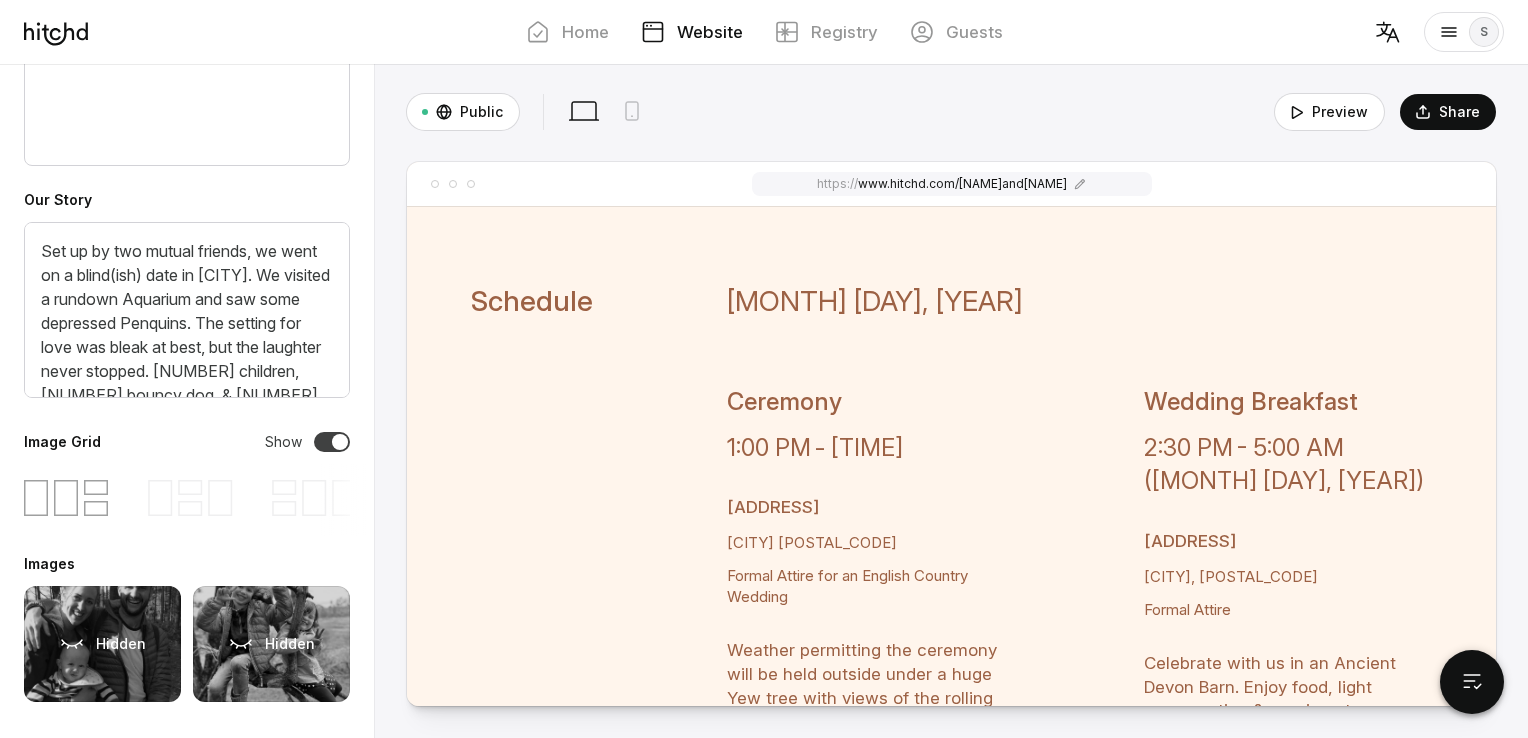 scroll, scrollTop: 456, scrollLeft: 0, axis: vertical 